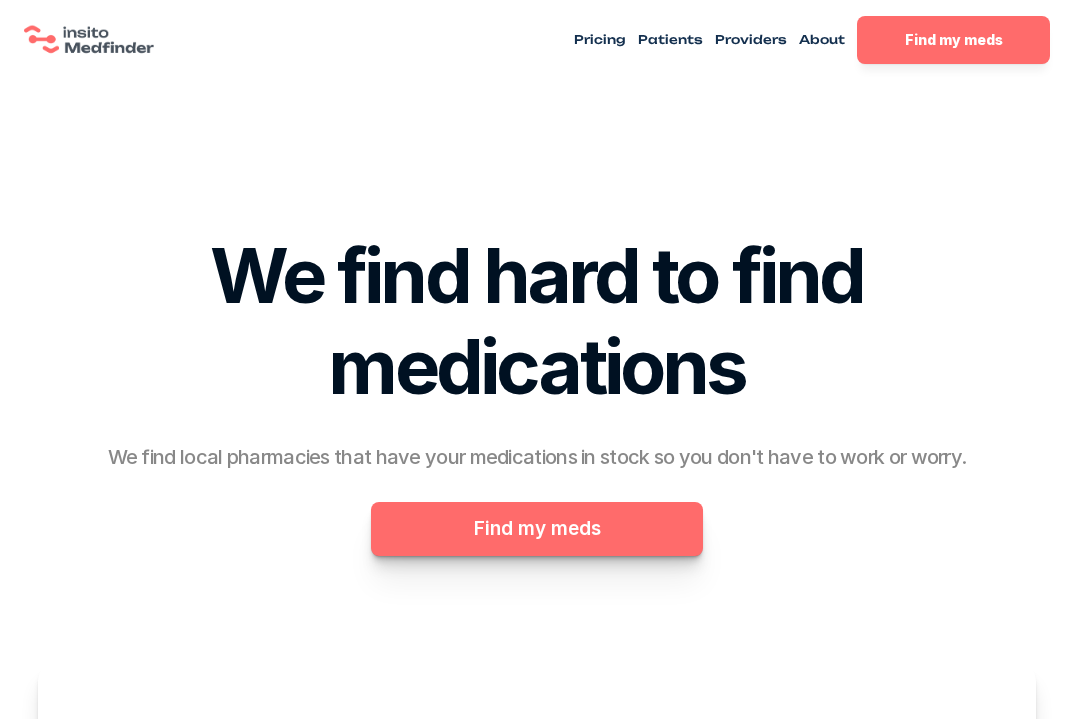 scroll, scrollTop: 0, scrollLeft: 0, axis: both 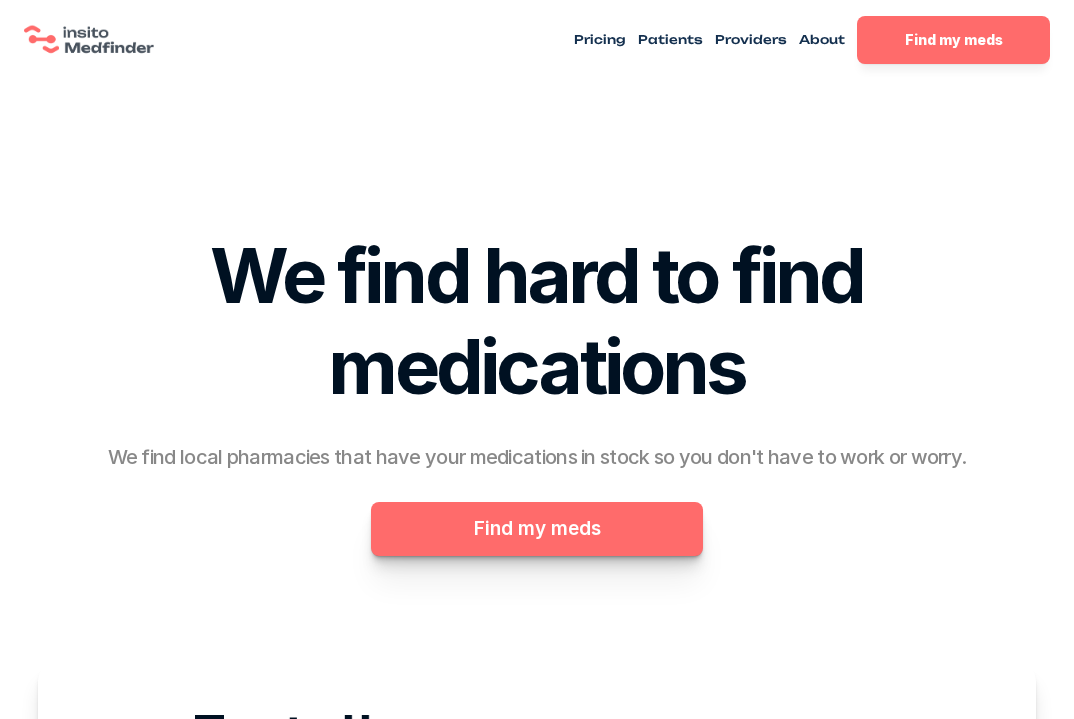 click on "Find my meds" at bounding box center (537, 529) 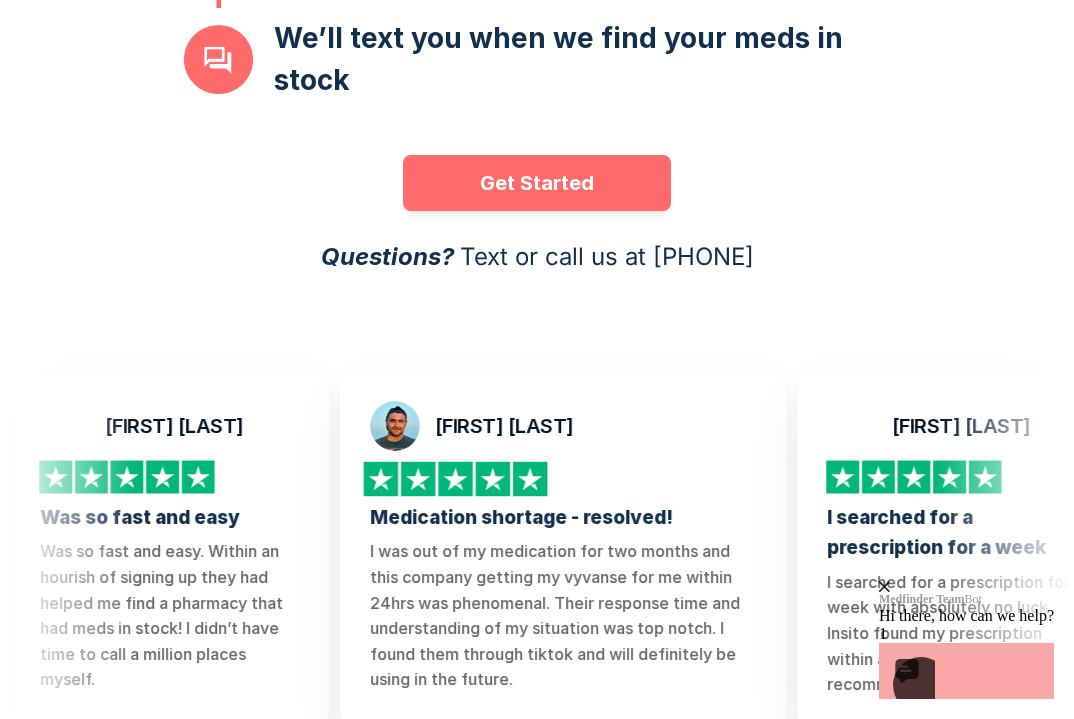 scroll, scrollTop: 616, scrollLeft: 0, axis: vertical 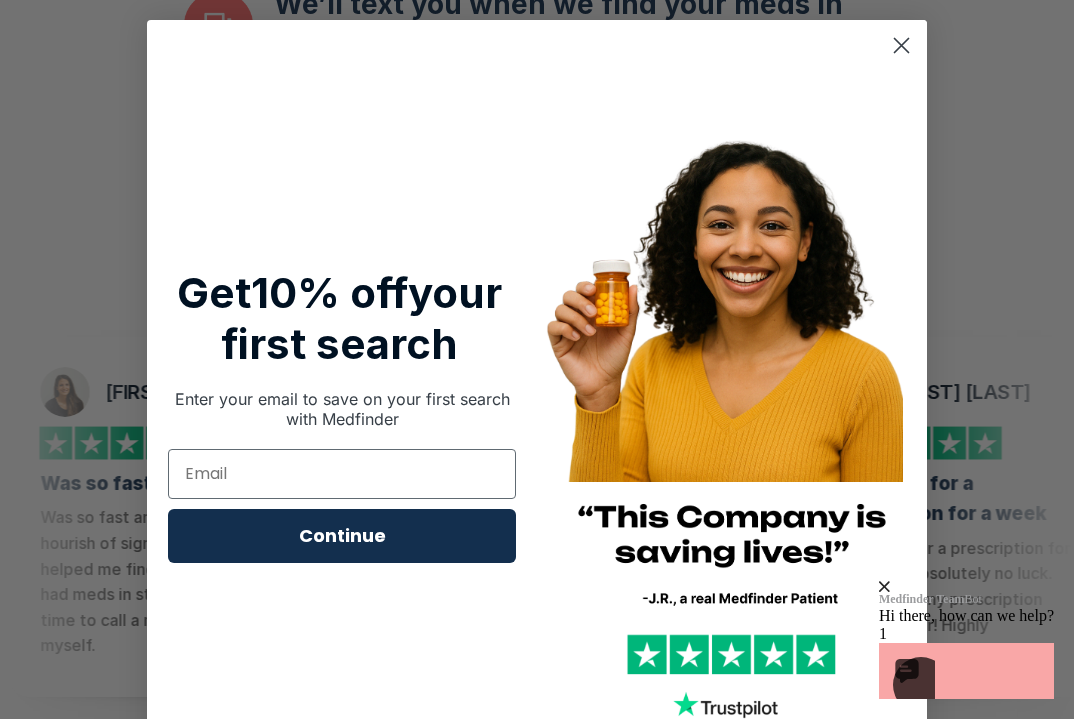 click at bounding box center (732, 414) 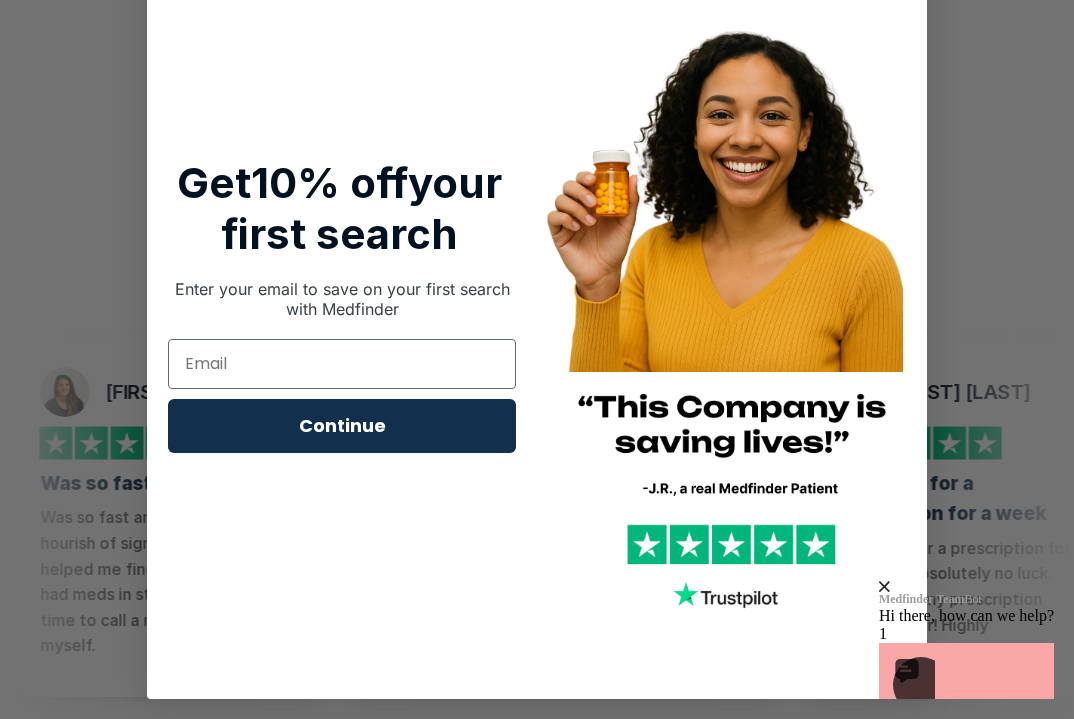 scroll, scrollTop: 0, scrollLeft: 0, axis: both 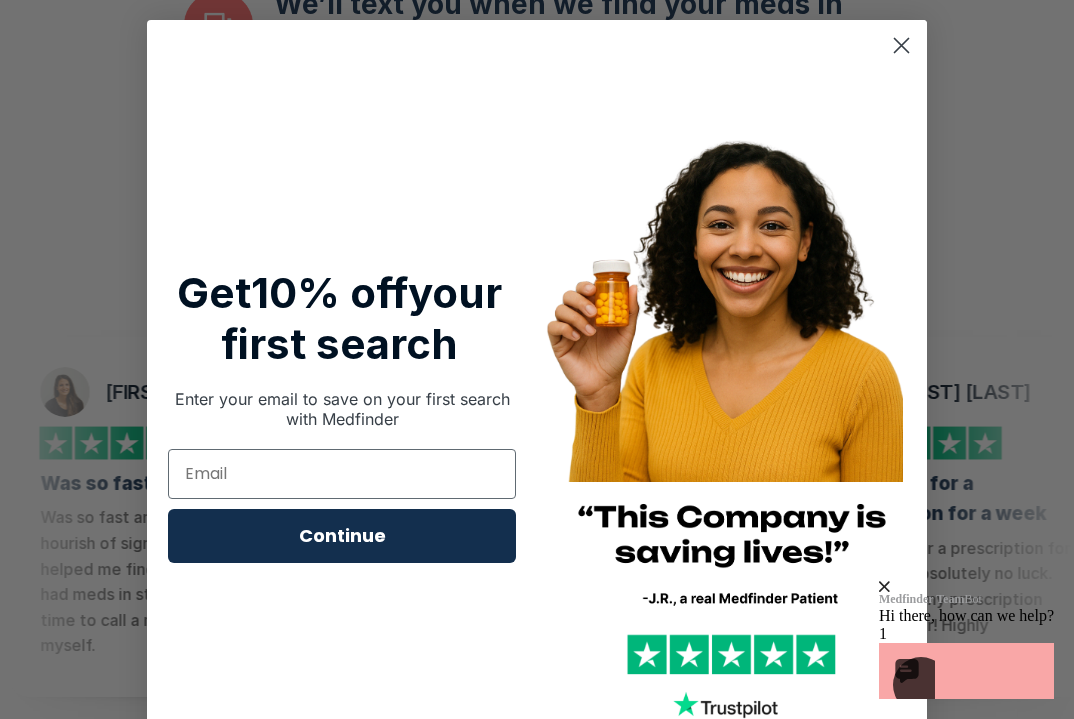 click 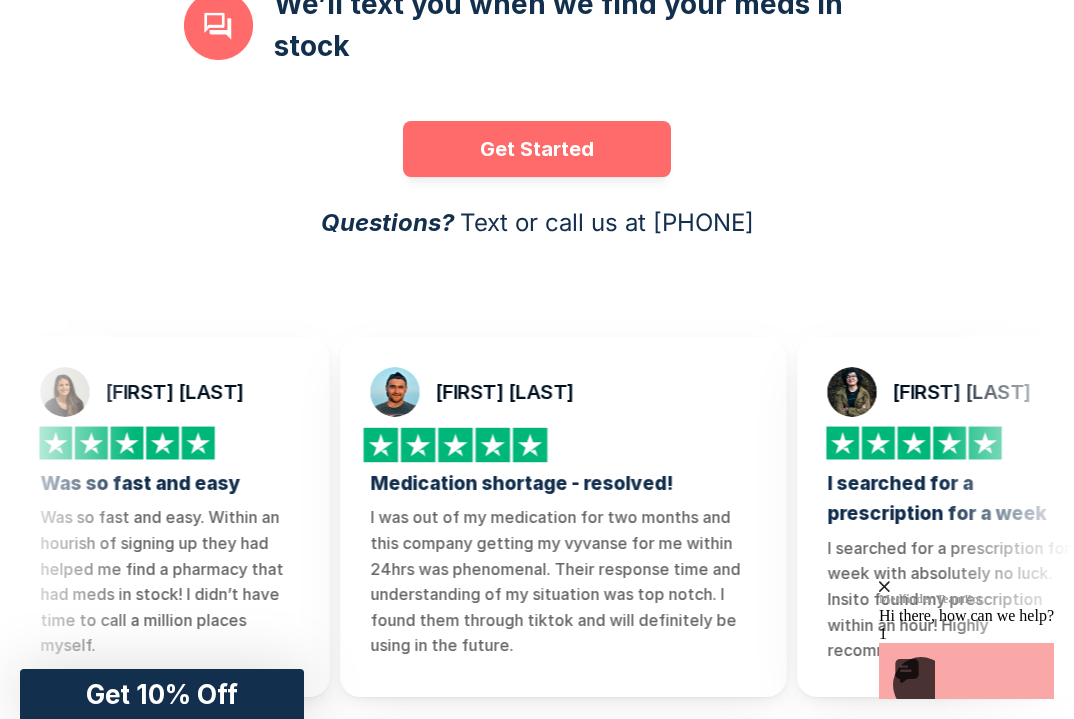click on "Get Started" at bounding box center (537, 149) 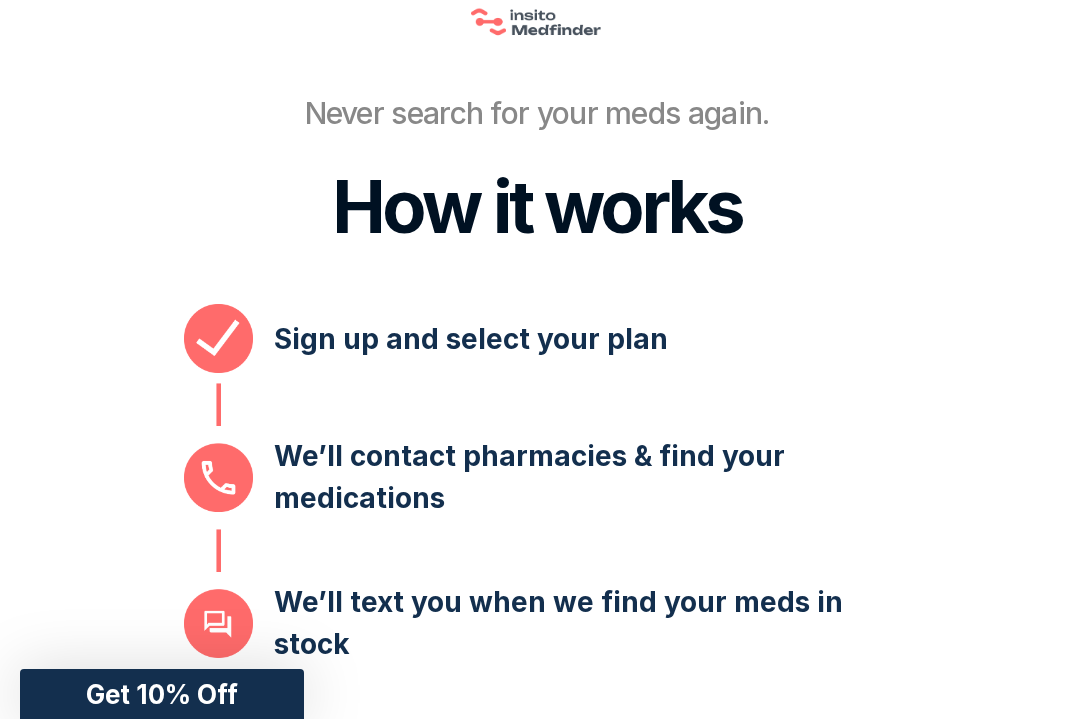 scroll, scrollTop: 260, scrollLeft: 0, axis: vertical 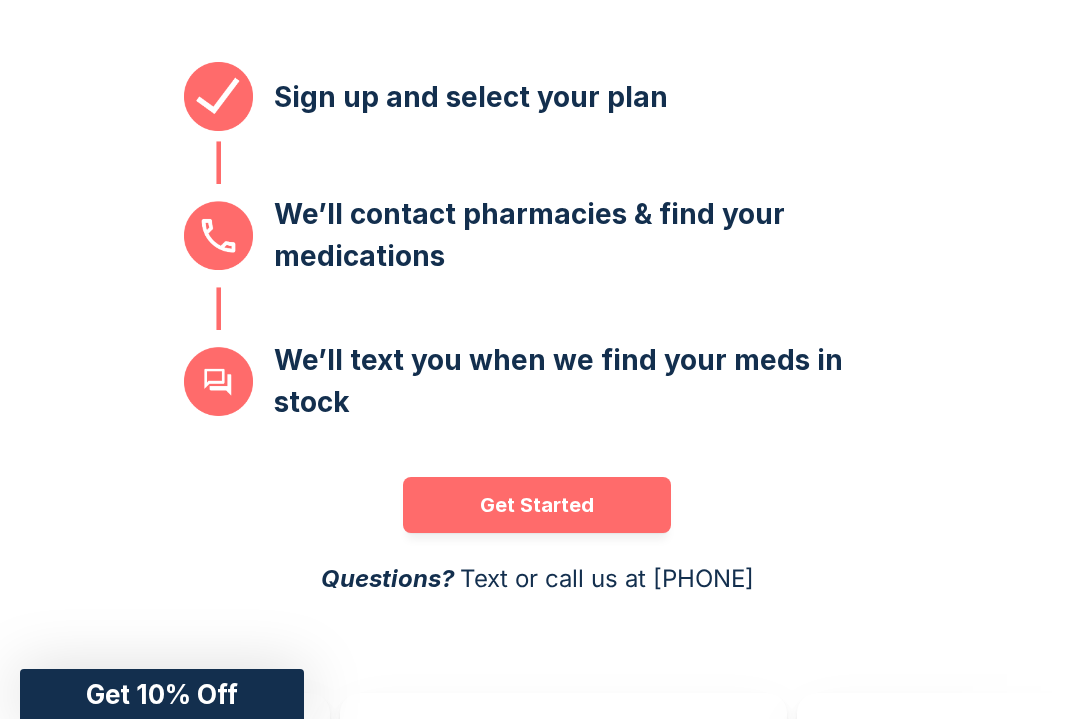 click on "Get 10% Off" at bounding box center [162, 694] 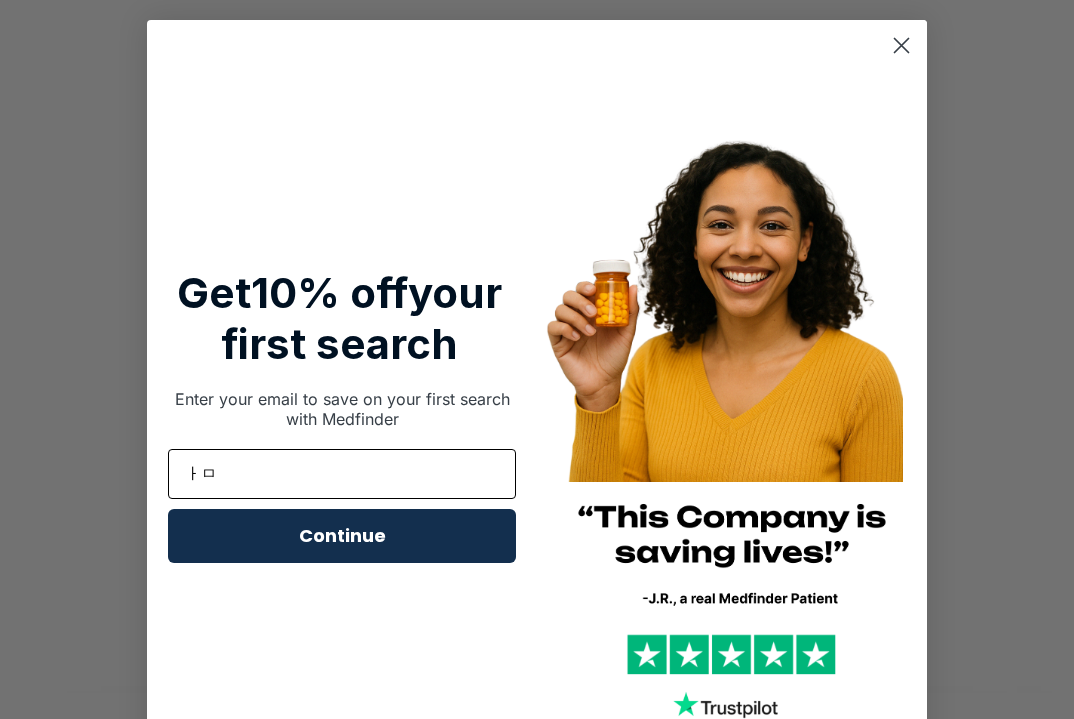 type on "ㅏ" 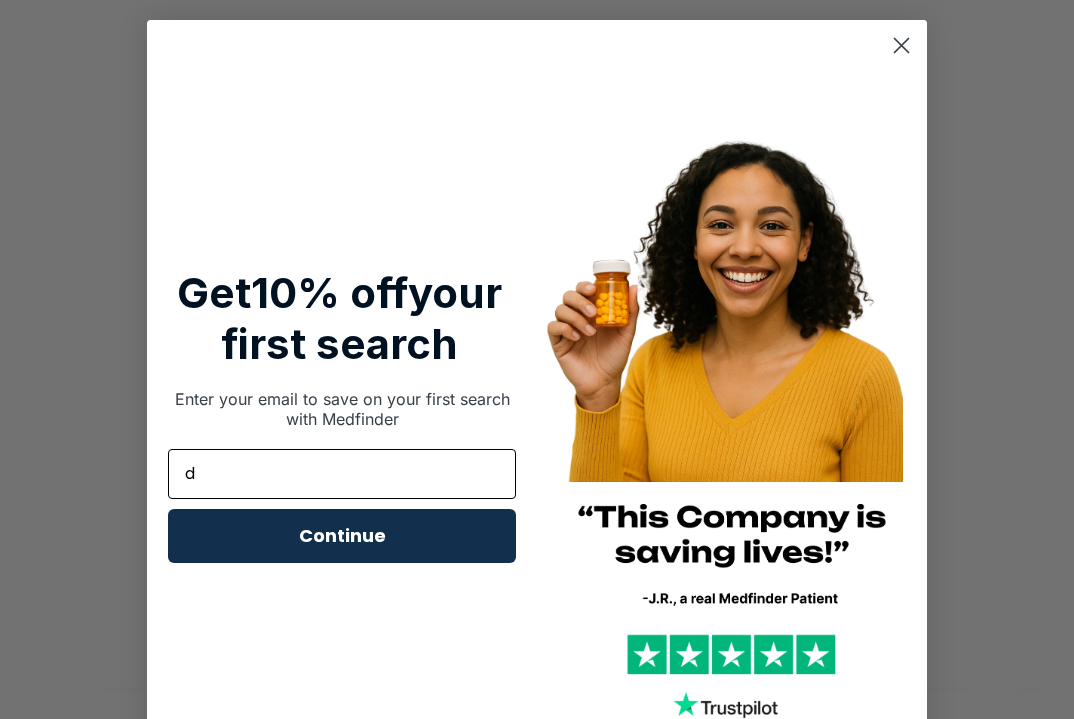 type on "dumspiroy0@gmail.com" 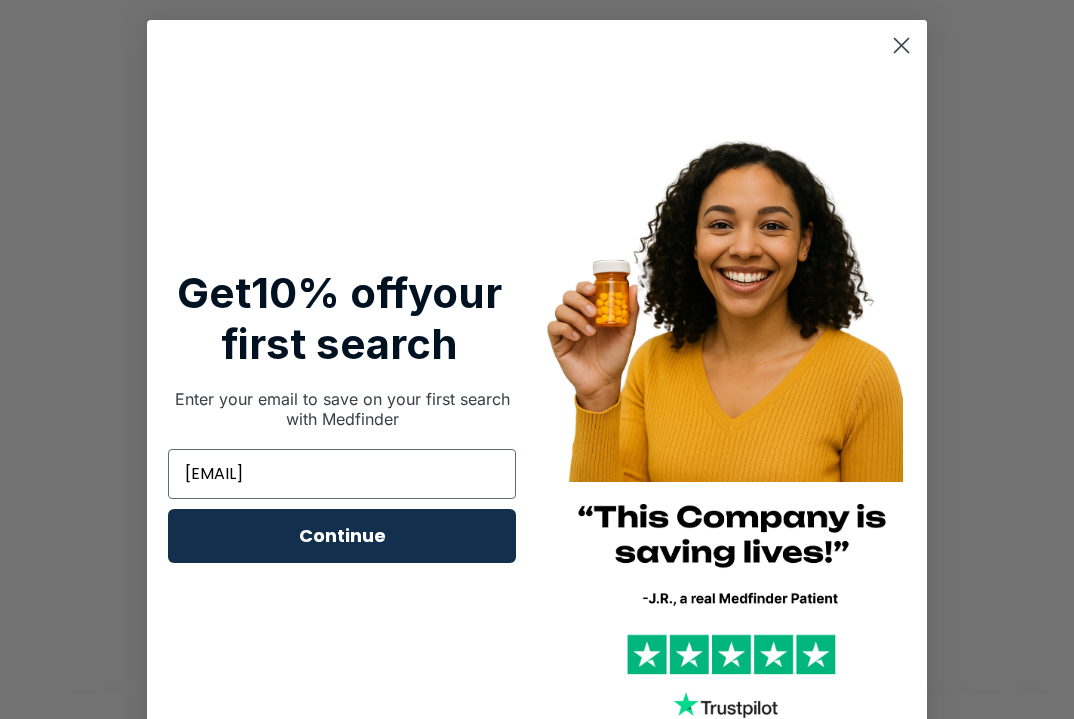 click on "Continue" at bounding box center (342, 536) 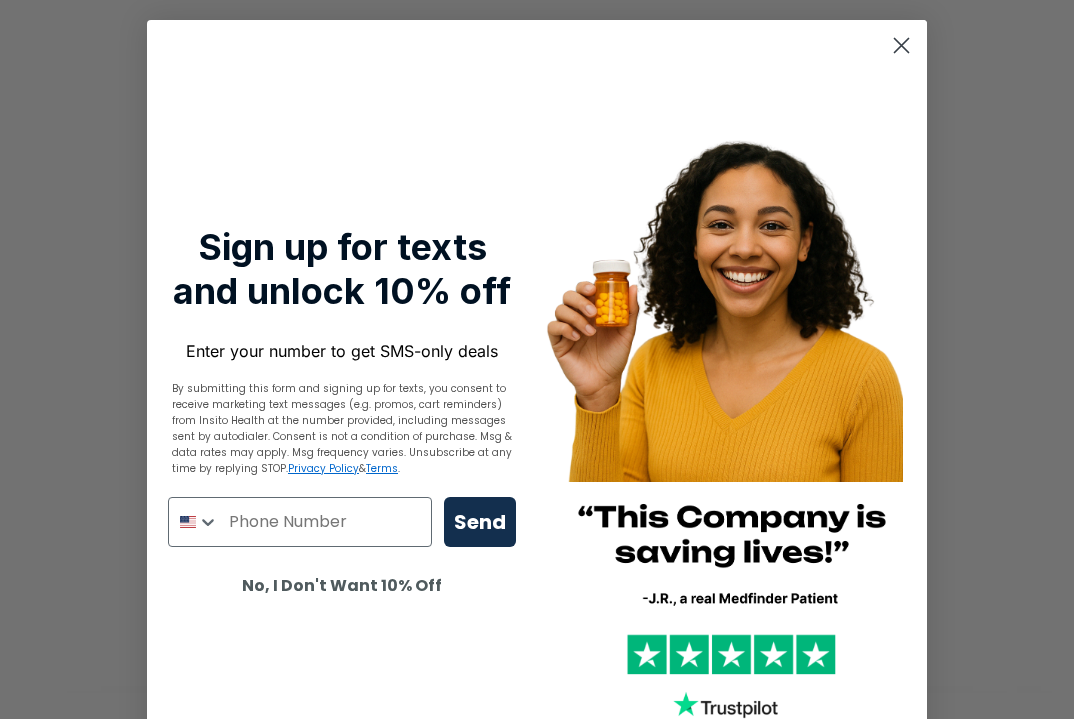 scroll, scrollTop: 110, scrollLeft: 0, axis: vertical 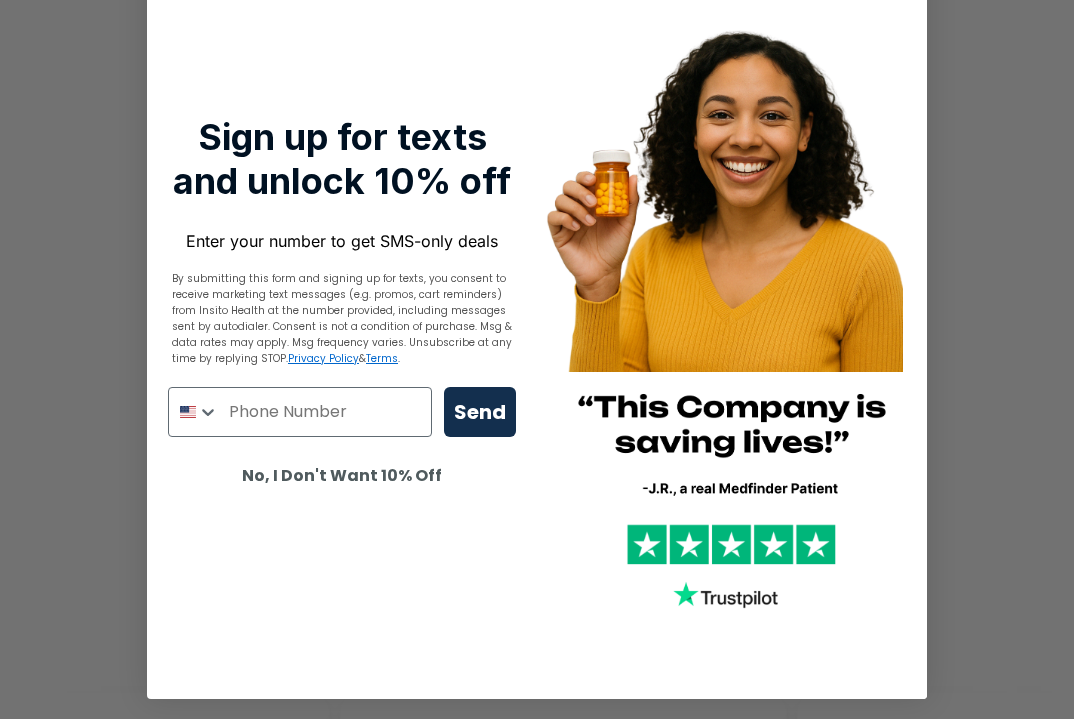type on "3" 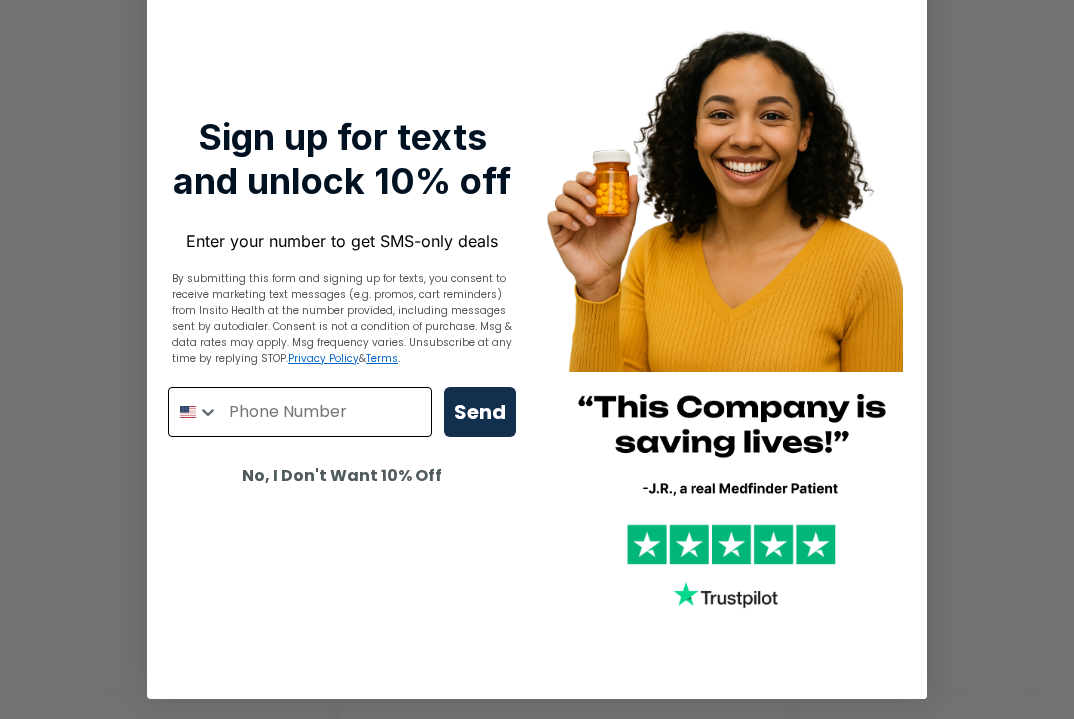 type on "3" 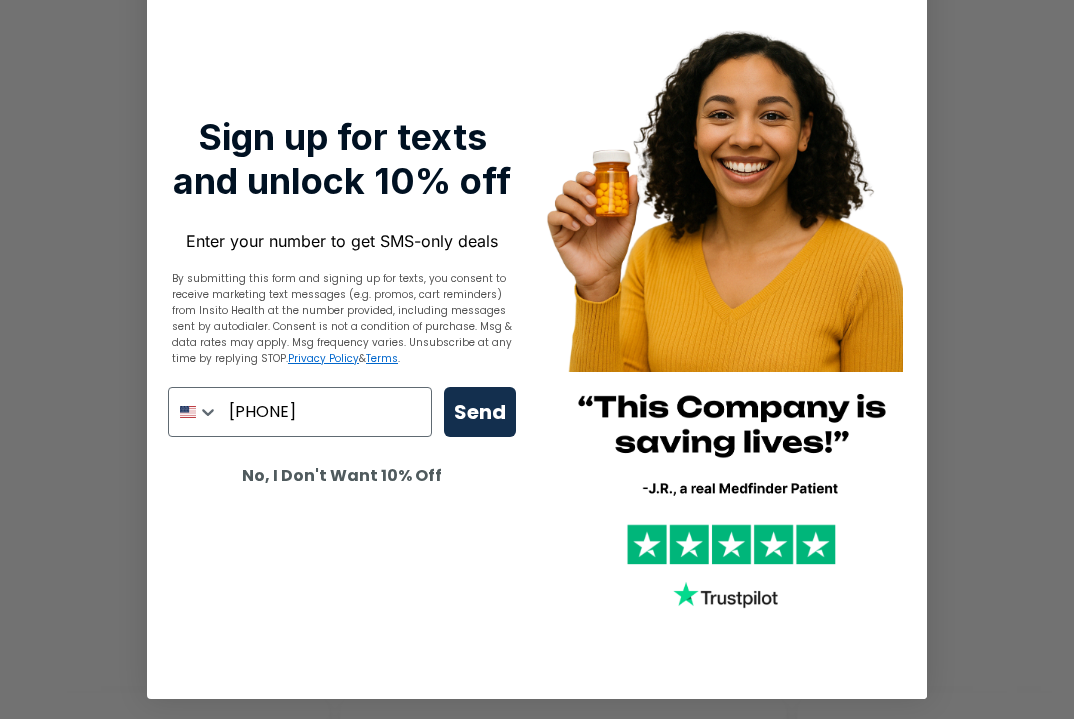 type on "631-612-4759" 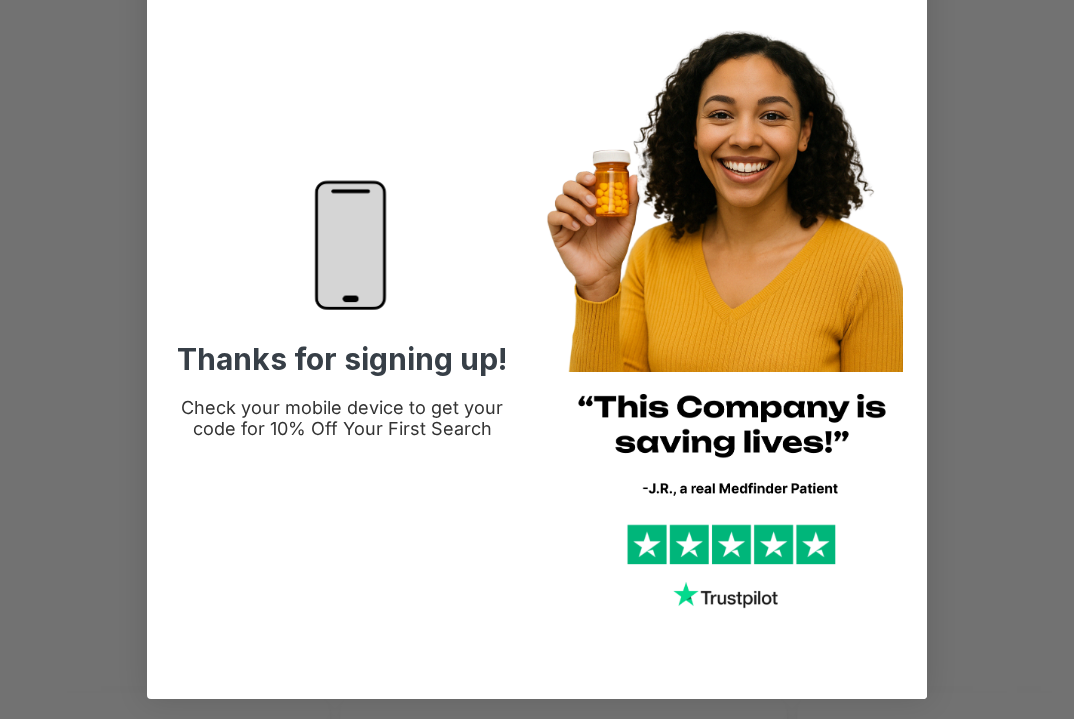 scroll, scrollTop: 0, scrollLeft: 0, axis: both 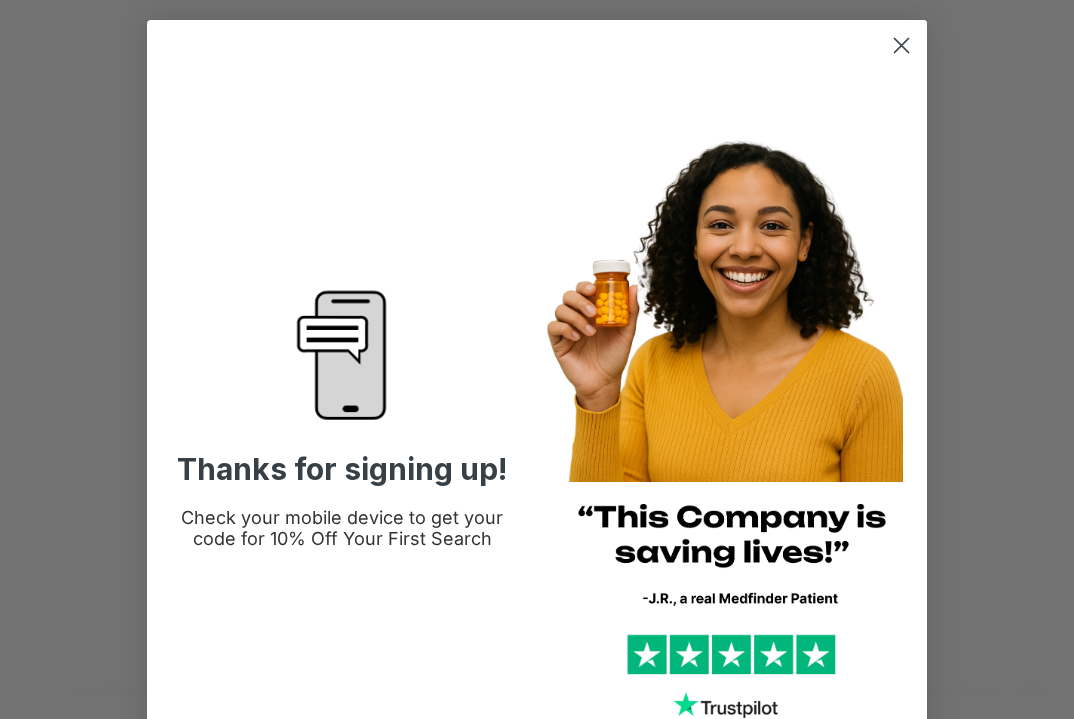 click 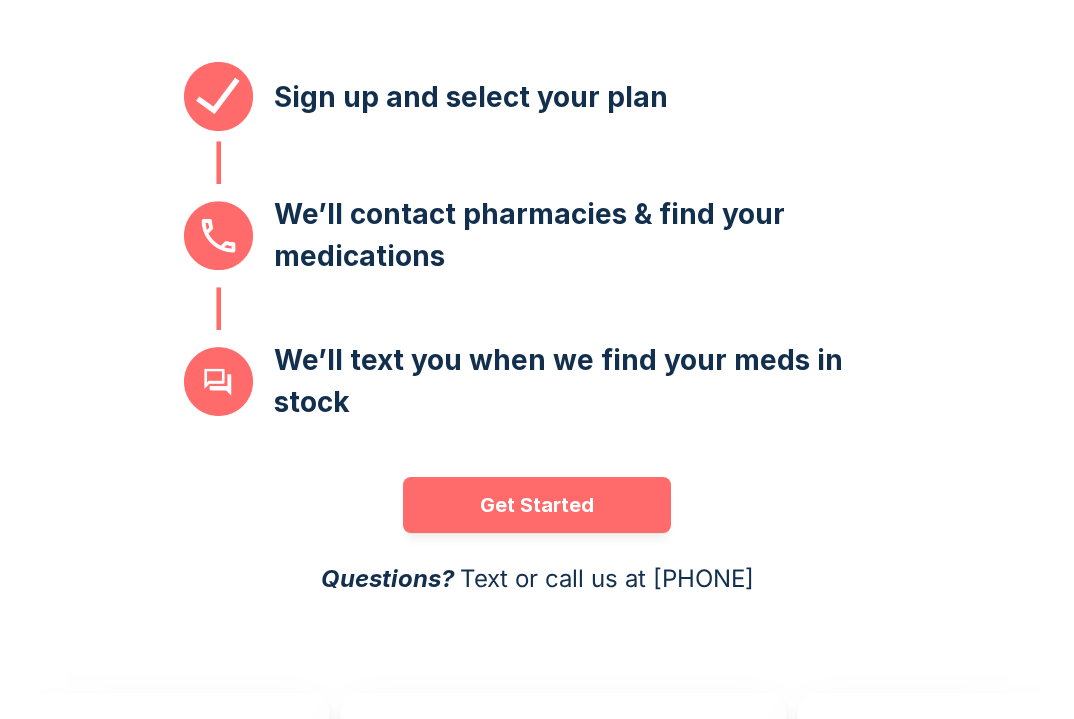 click on "Never search for your meds again. How it works Sign up and select your plan We’ll contact pharmacies & find your medications We’ll text you when we find your meds in stock Get Started Questions?   Text or call us at (617) 631-8894" at bounding box center (537, 235) 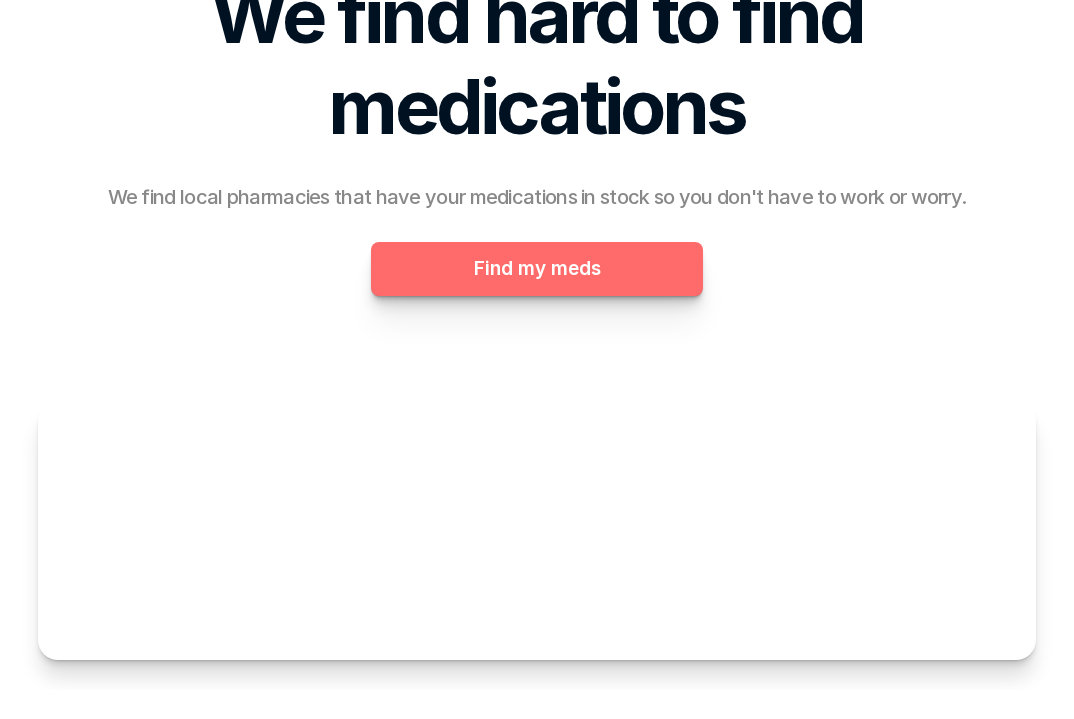 scroll, scrollTop: 0, scrollLeft: 0, axis: both 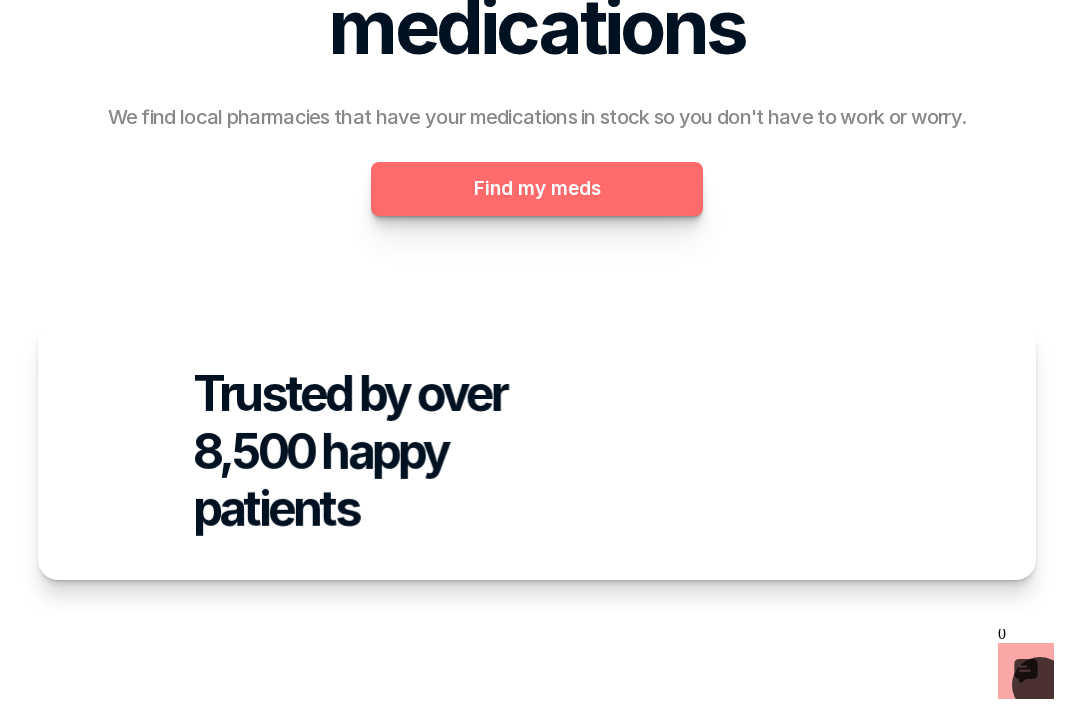 click on "Find my meds" at bounding box center (536, 189) 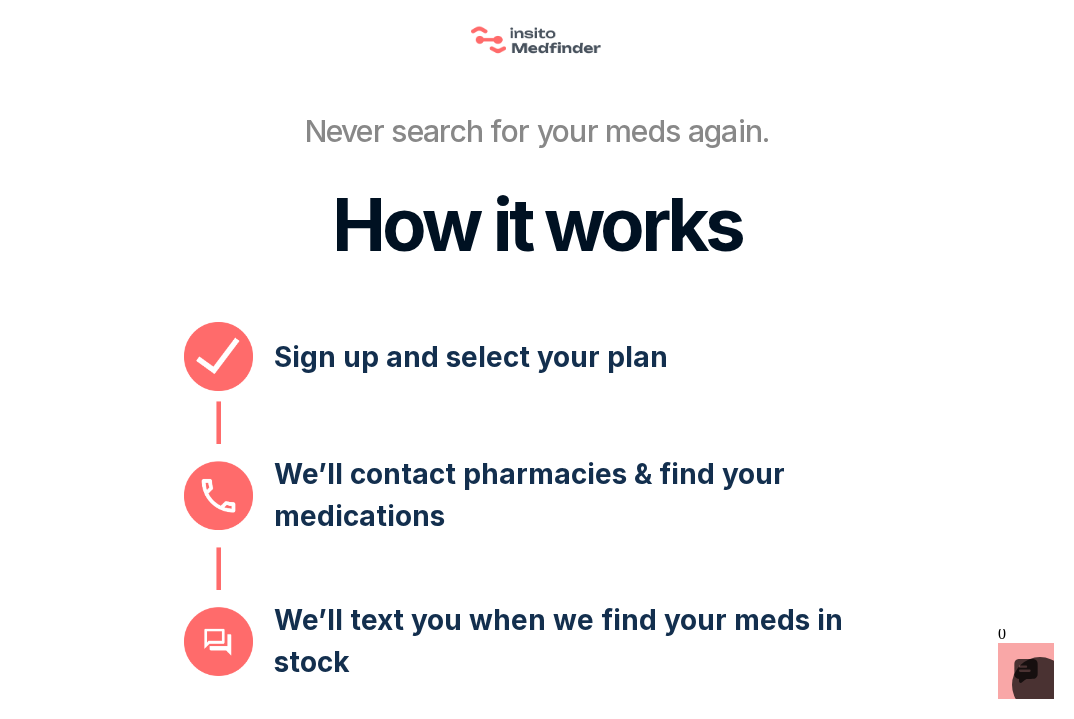 scroll, scrollTop: 636, scrollLeft: 0, axis: vertical 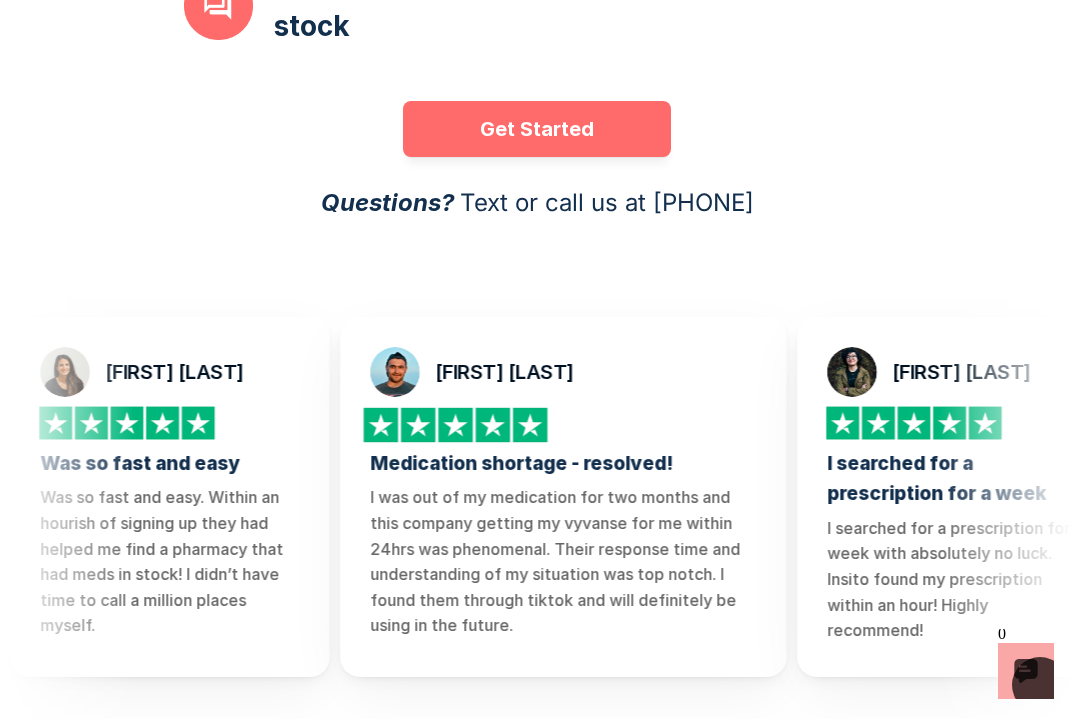 click on "I can't thank these guys enough! When there was a shortage of ADHD medication, it was a nightmare trying to find a pharmacy that still had them. But then my doc found MedFinder, and they always manage to track it down within 24-48 hours. They're super efficient, great at keeping in touch, and just really nice and polite. I've been relying on them for the last few months, and I'd definitely recommend them to anyone dealing with ongoing medication shortages." at bounding box center (1481, 562) 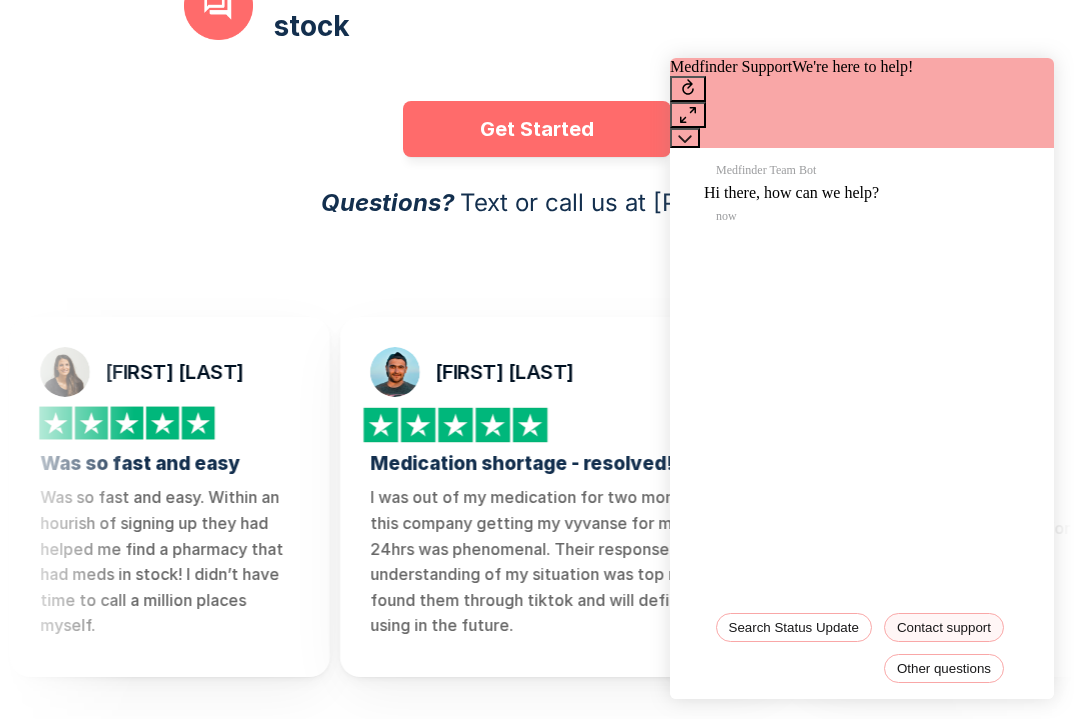 click on "Contact support" at bounding box center (944, 627) 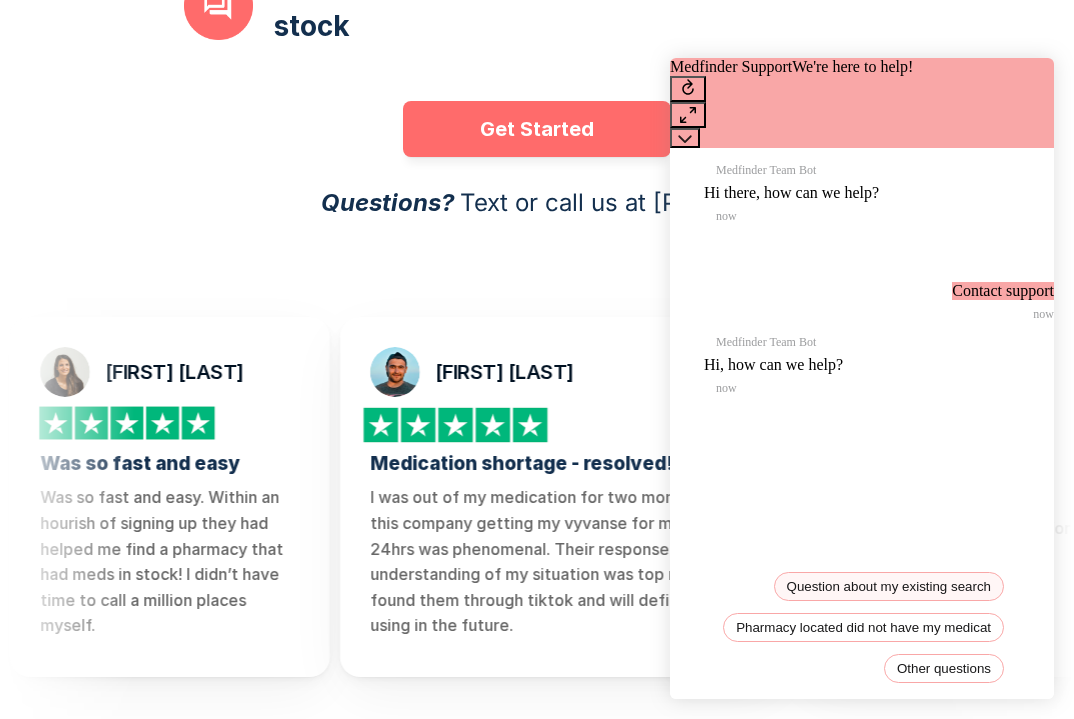 click on "Question about my existing search" at bounding box center [889, 586] 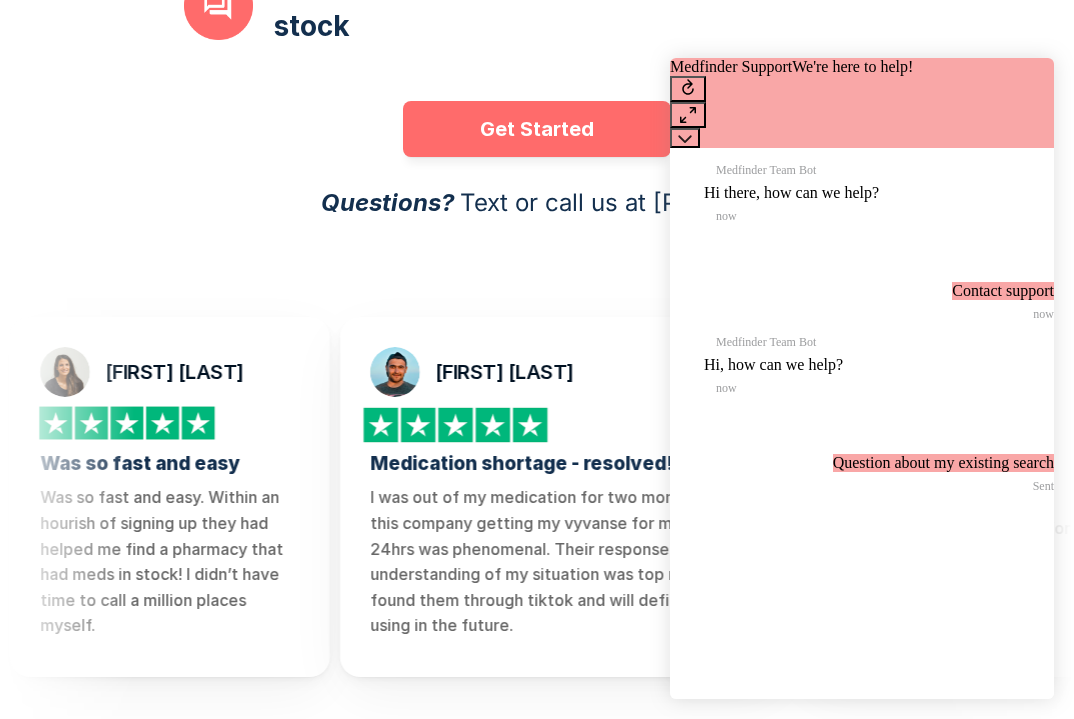 scroll, scrollTop: 31, scrollLeft: 0, axis: vertical 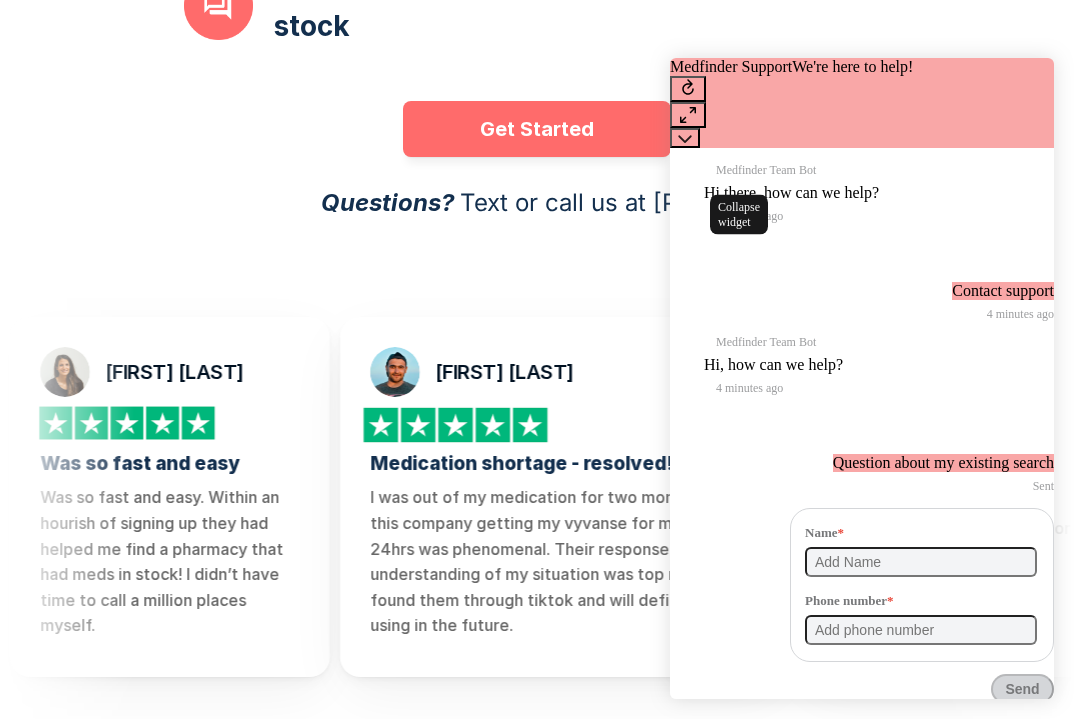 click 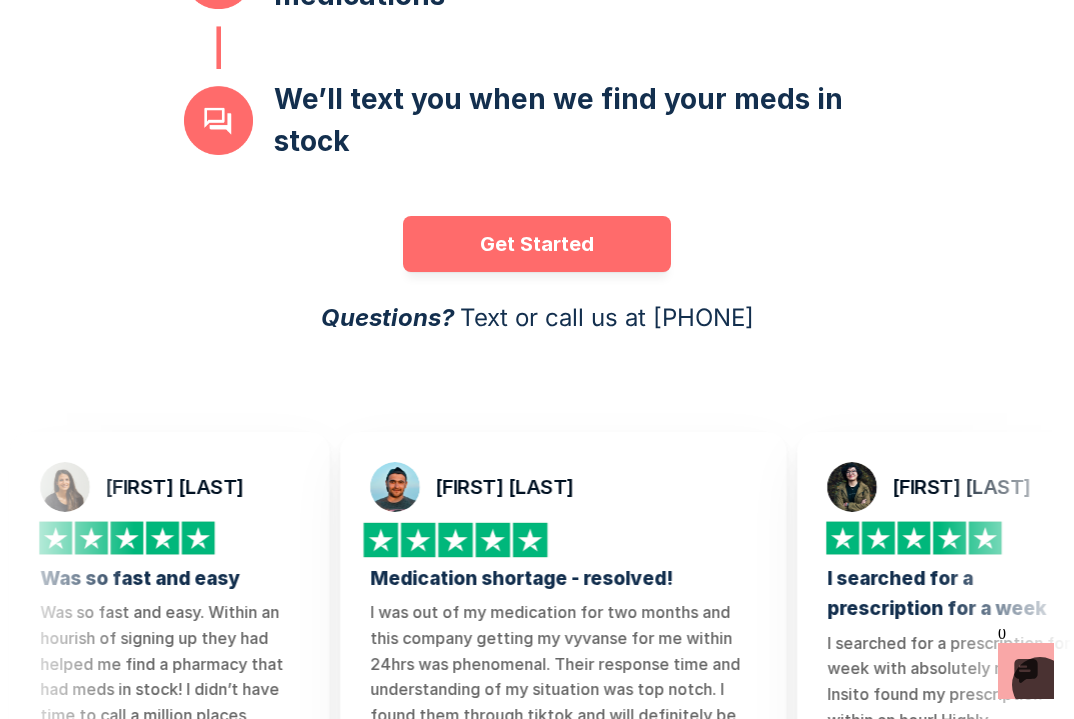 scroll, scrollTop: 0, scrollLeft: 0, axis: both 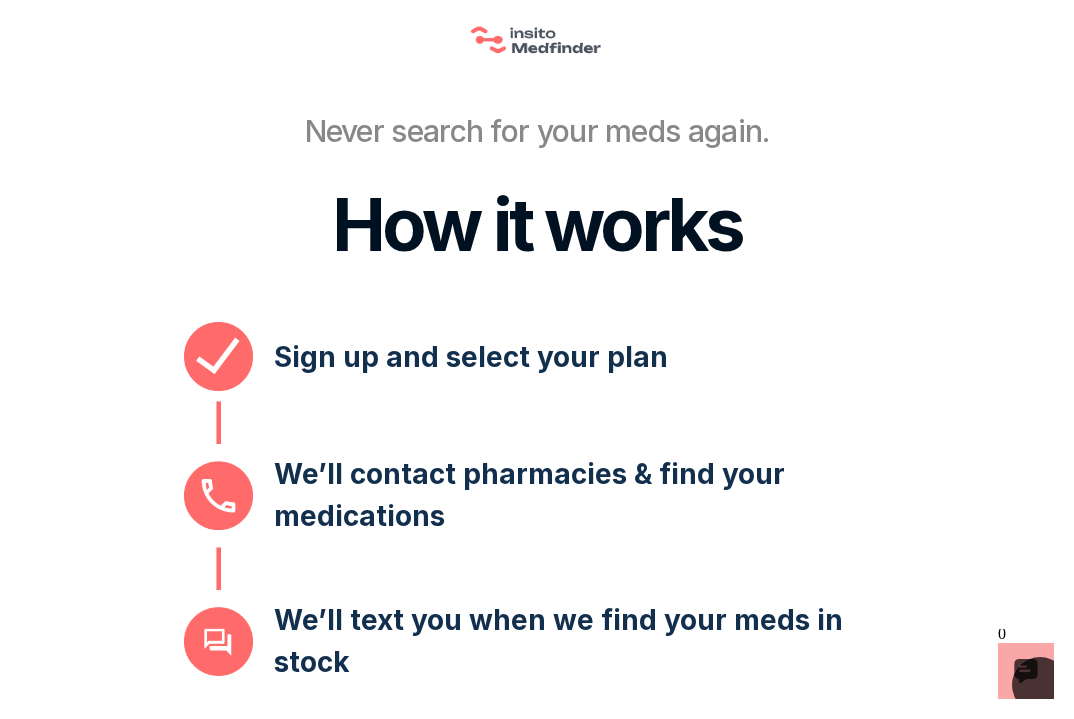 click at bounding box center (537, 40) 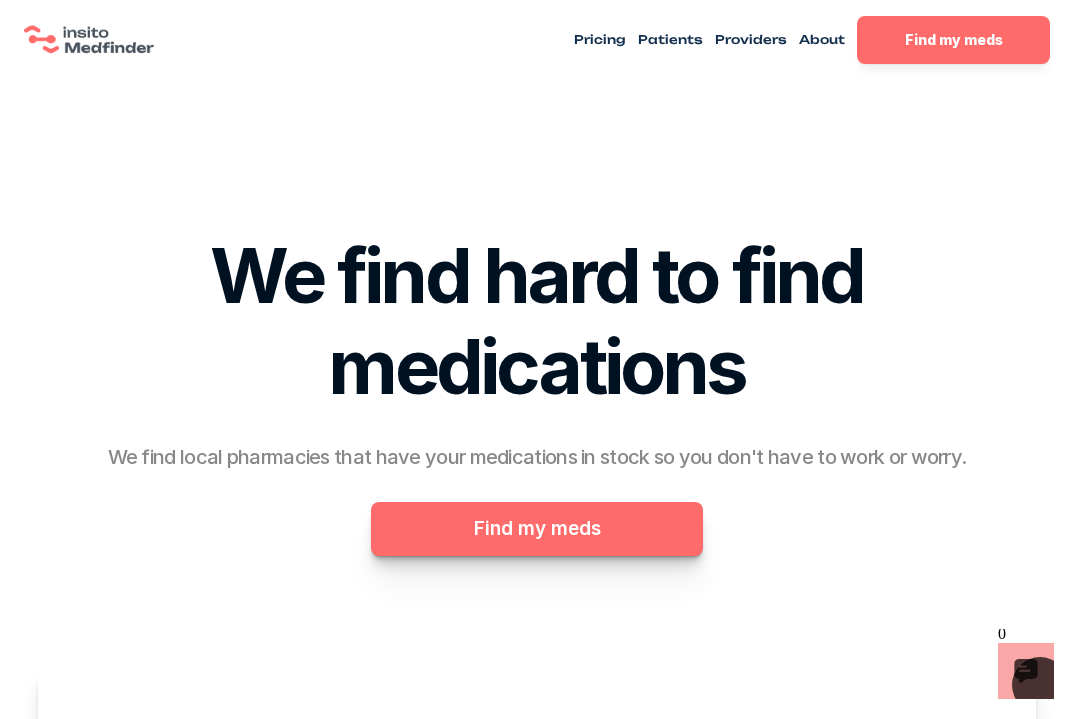 scroll, scrollTop: 0, scrollLeft: 0, axis: both 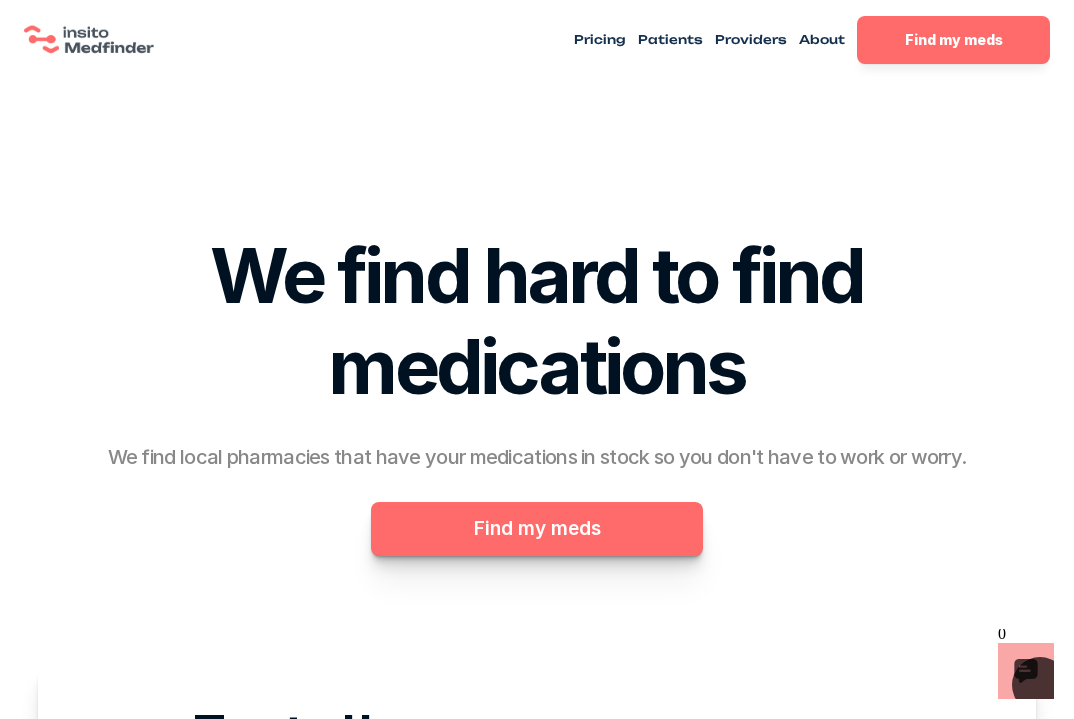 click on "Find my meds" at bounding box center (536, 529) 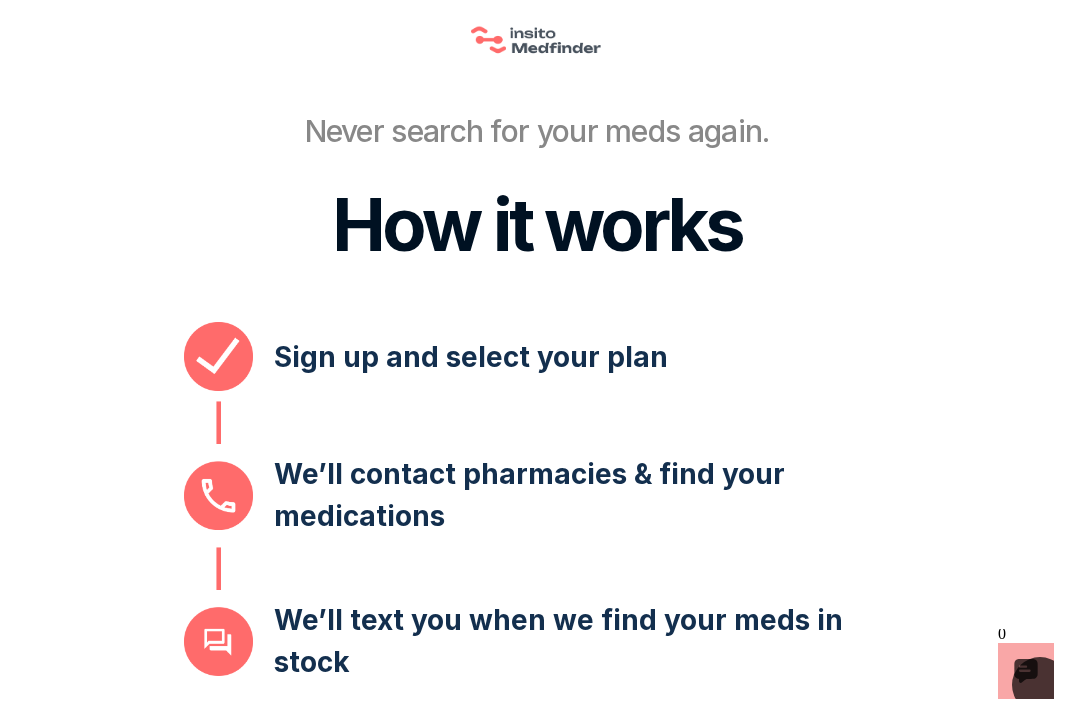 scroll, scrollTop: 636, scrollLeft: 0, axis: vertical 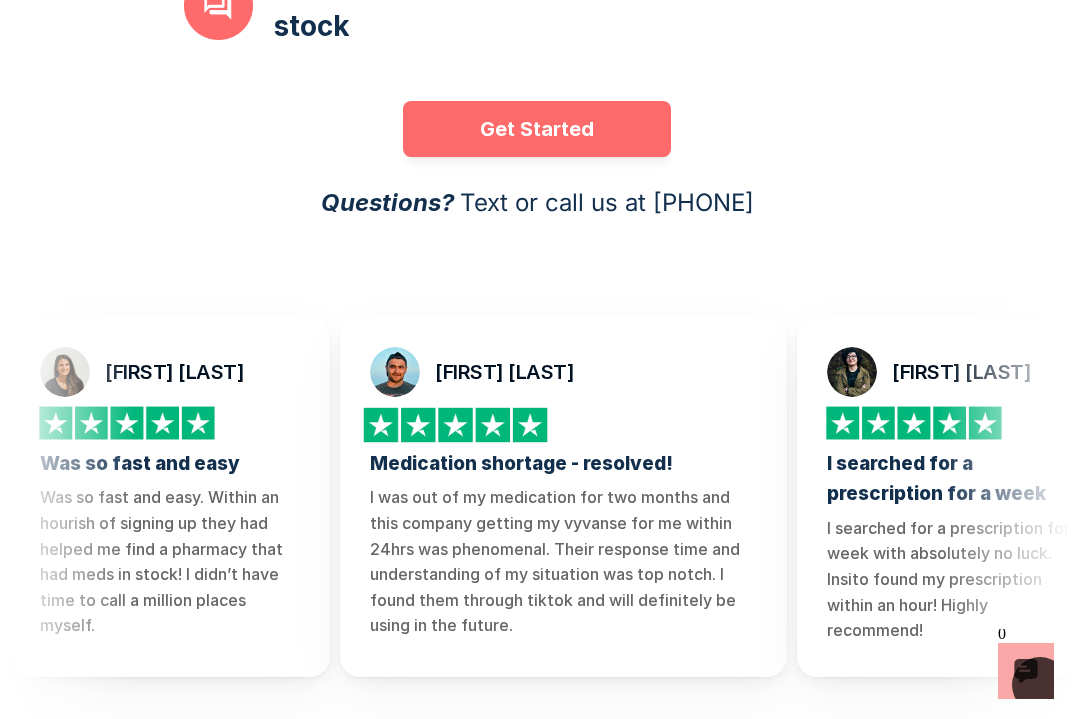 click on "I was out of my medication for two months and this company getting my vyvanse for me within 24hrs was phenomenal. Their response time and understanding of my situation was top notch. I found them through tiktok and will definitely be using in the future." at bounding box center (561, 562) 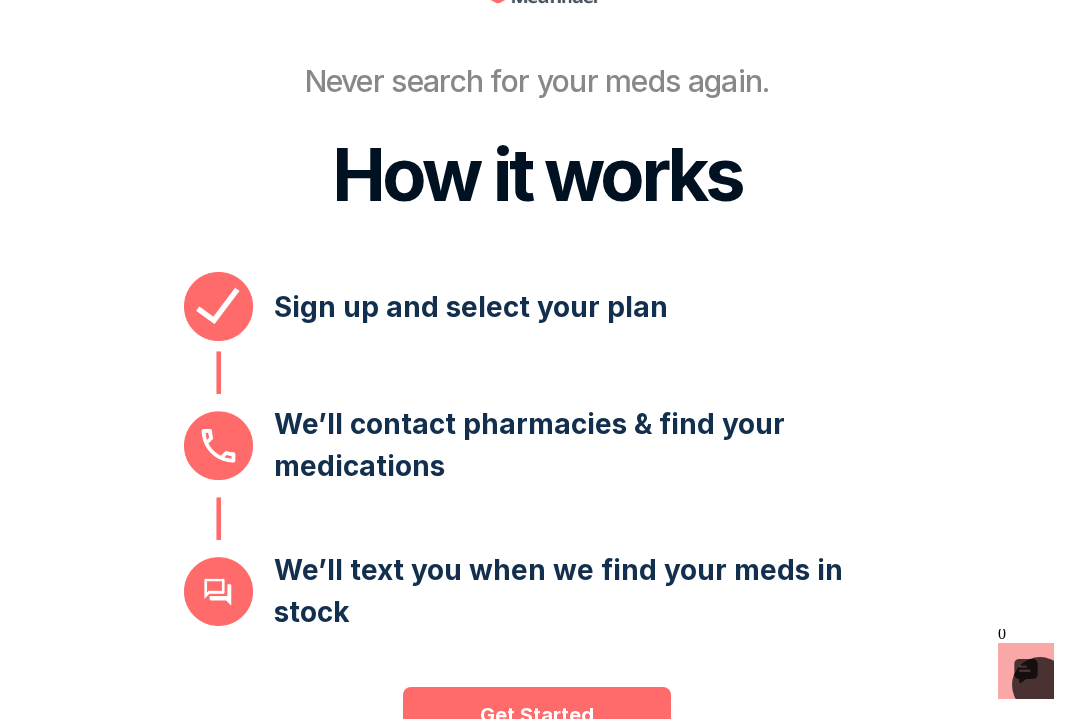 scroll, scrollTop: 0, scrollLeft: 0, axis: both 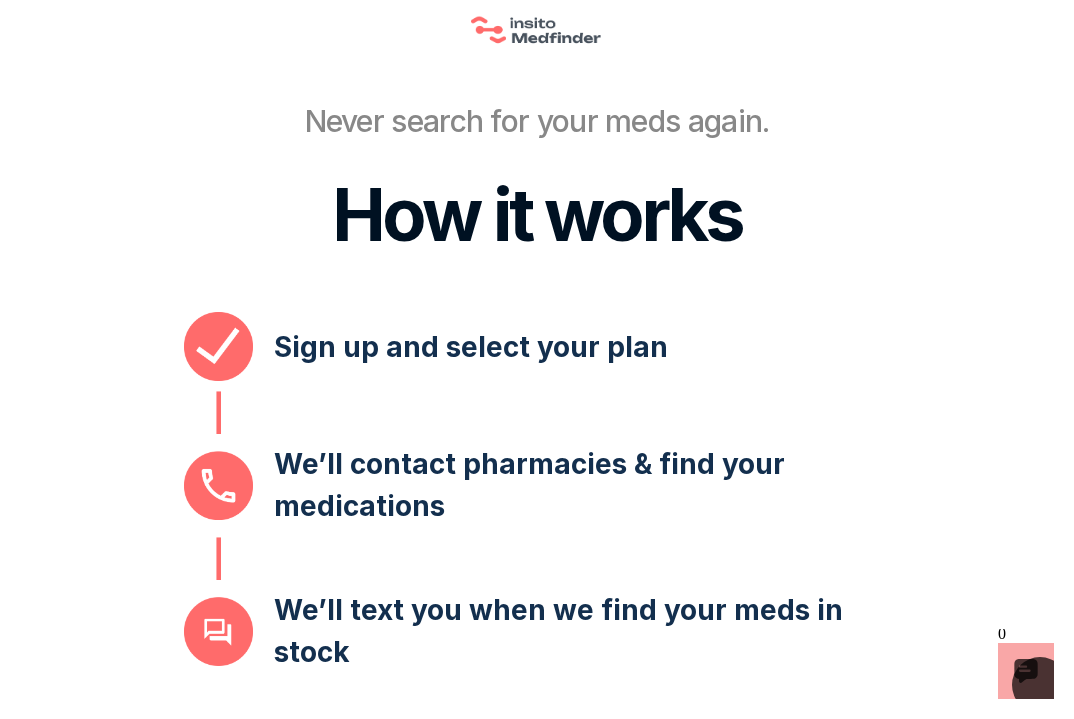 click on "How it works" at bounding box center (537, 215) 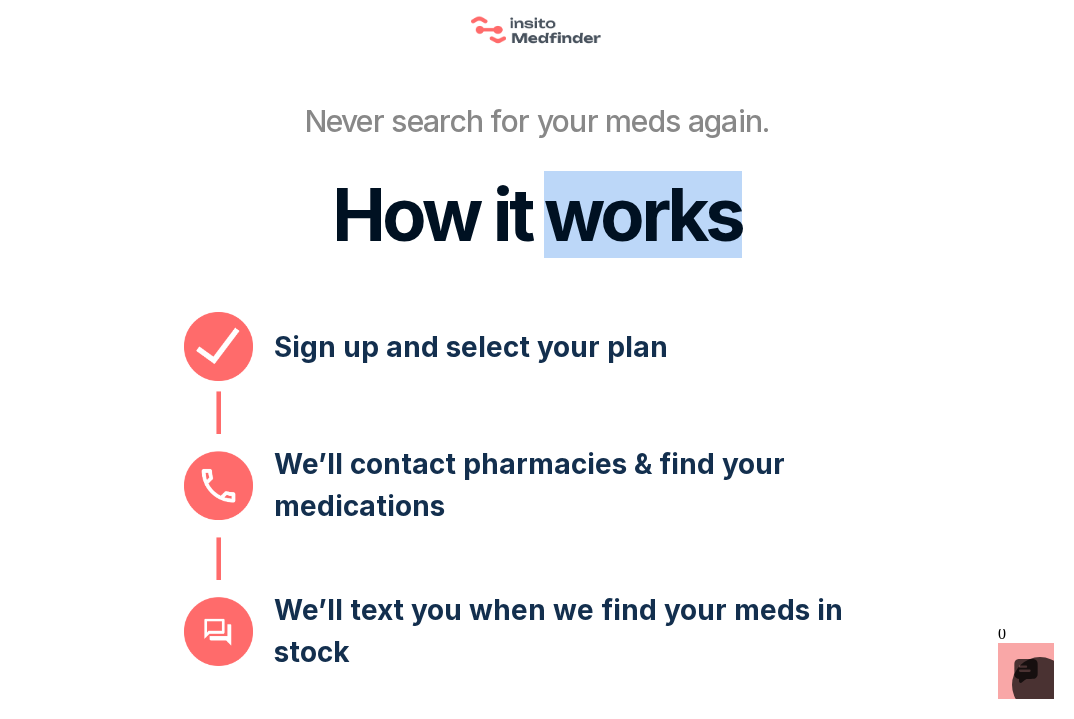 click on "How it works" at bounding box center (537, 215) 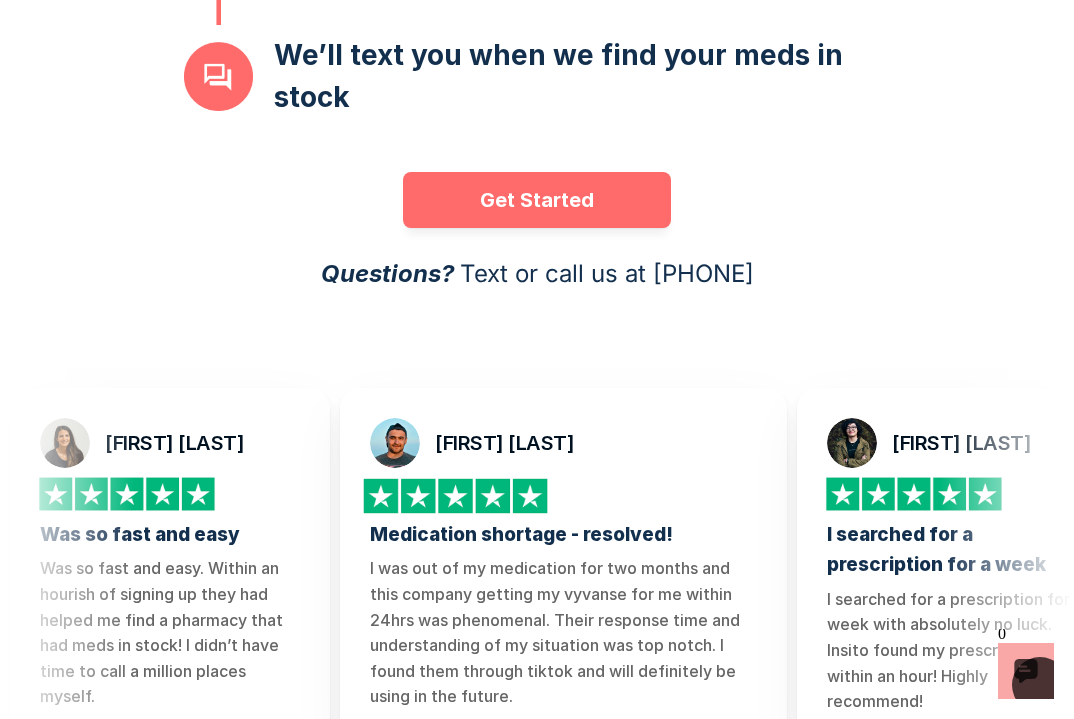 scroll, scrollTop: 608, scrollLeft: 0, axis: vertical 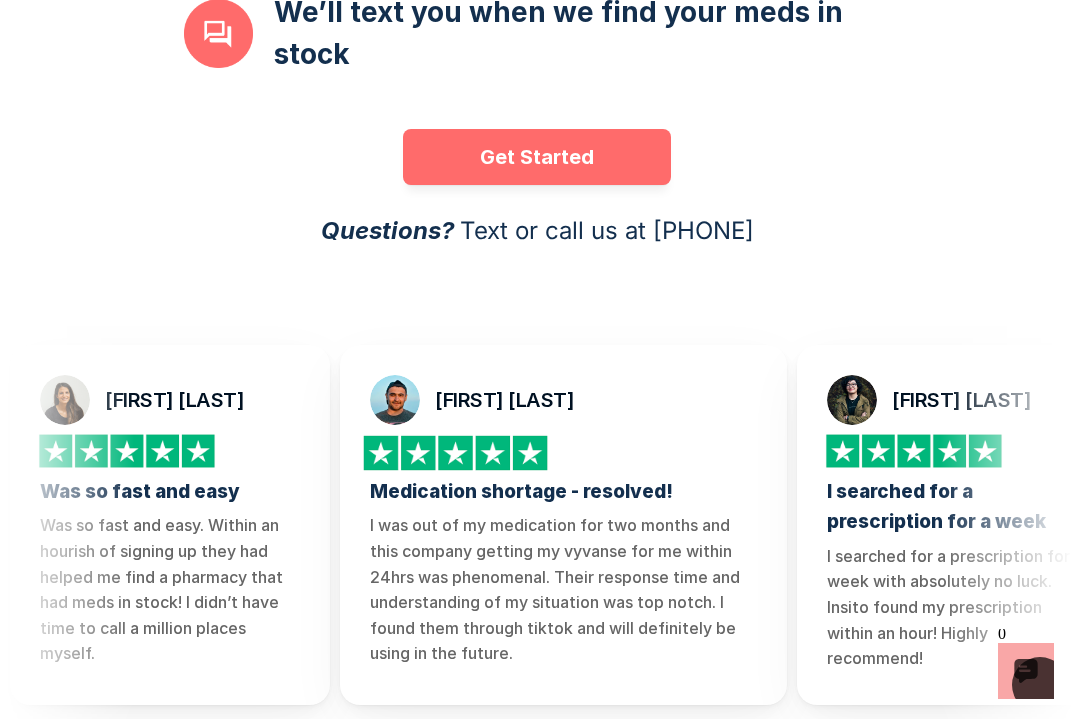 click on "Never search for your meds again. How it works Sign up and select your plan We’ll contact pharmacies & find your medications We’ll text you when we find your meds in stock Get Started Questions?   Text or call us at (617) 631-8894" at bounding box center [537, -113] 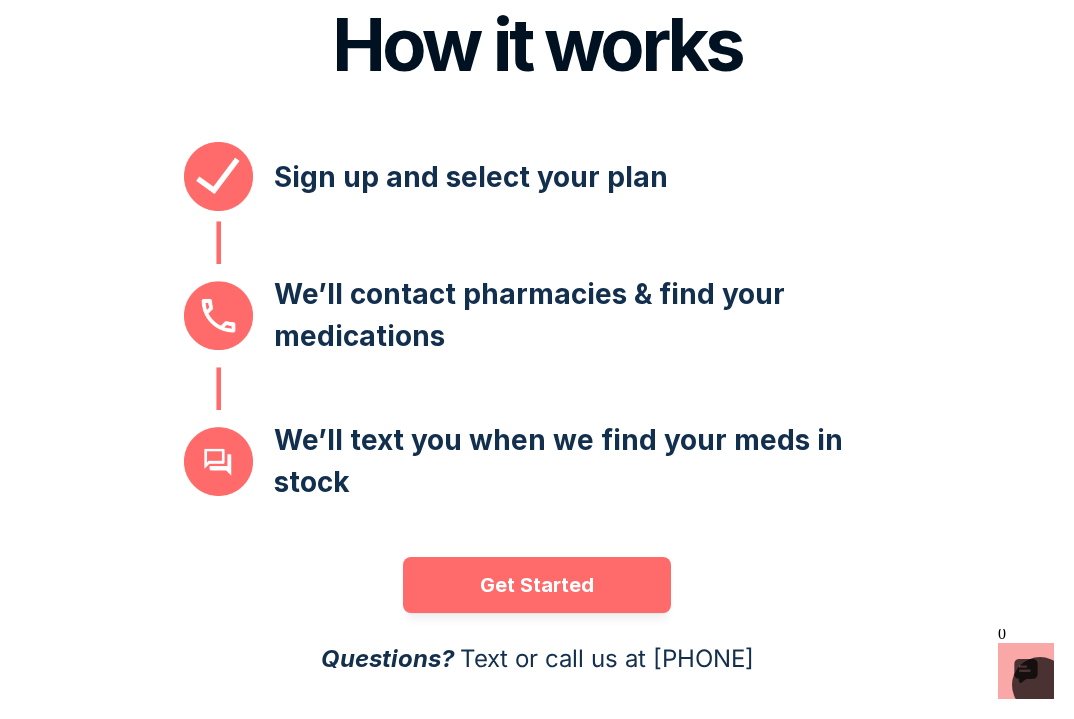 scroll, scrollTop: 636, scrollLeft: 0, axis: vertical 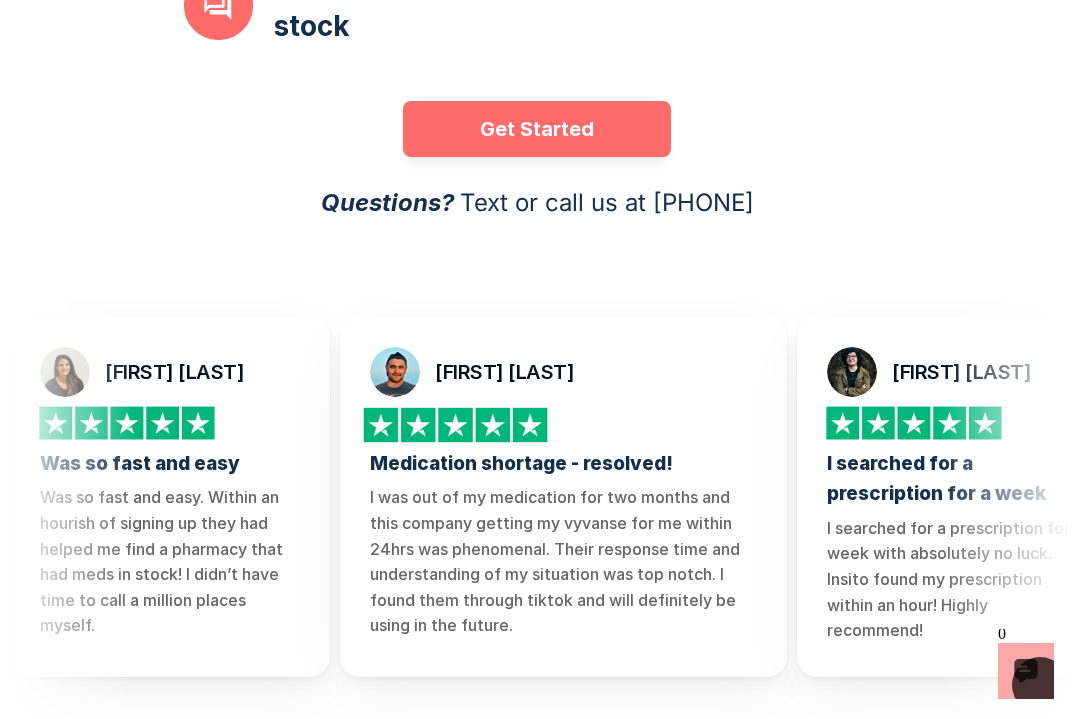 click 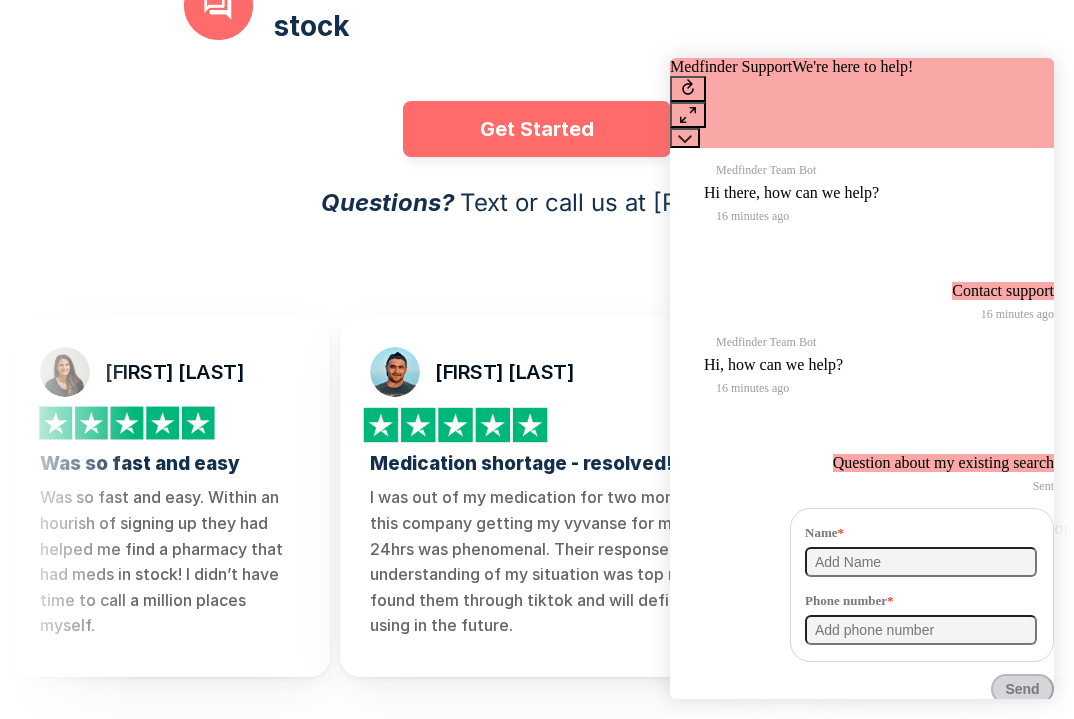 scroll, scrollTop: 31, scrollLeft: 0, axis: vertical 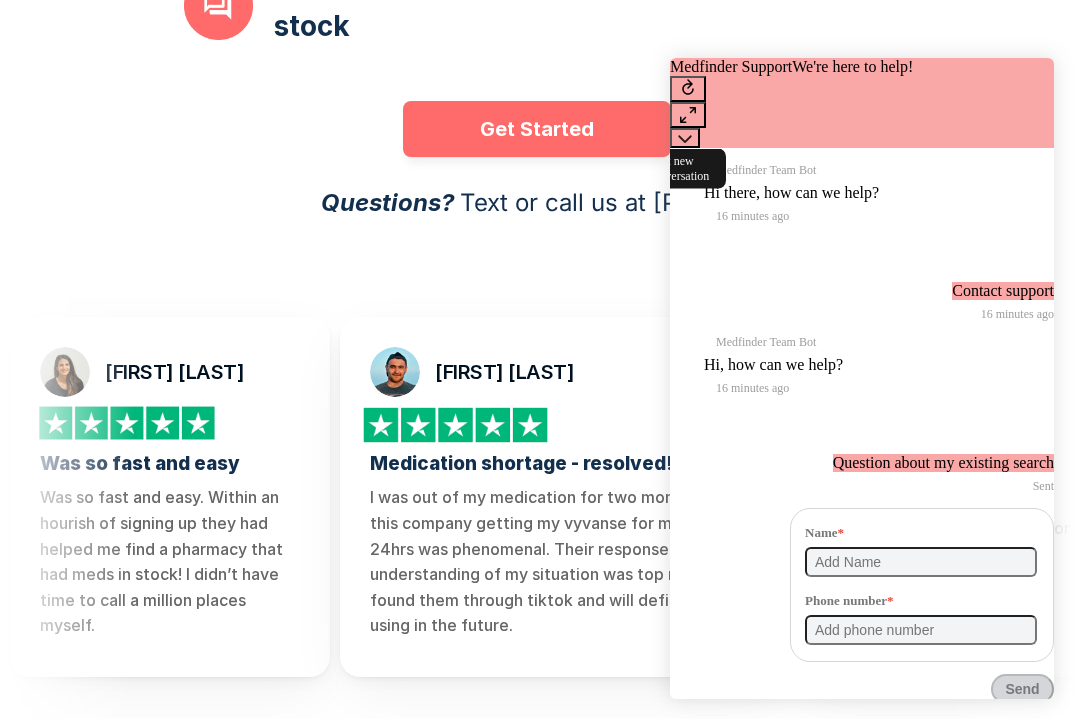 click 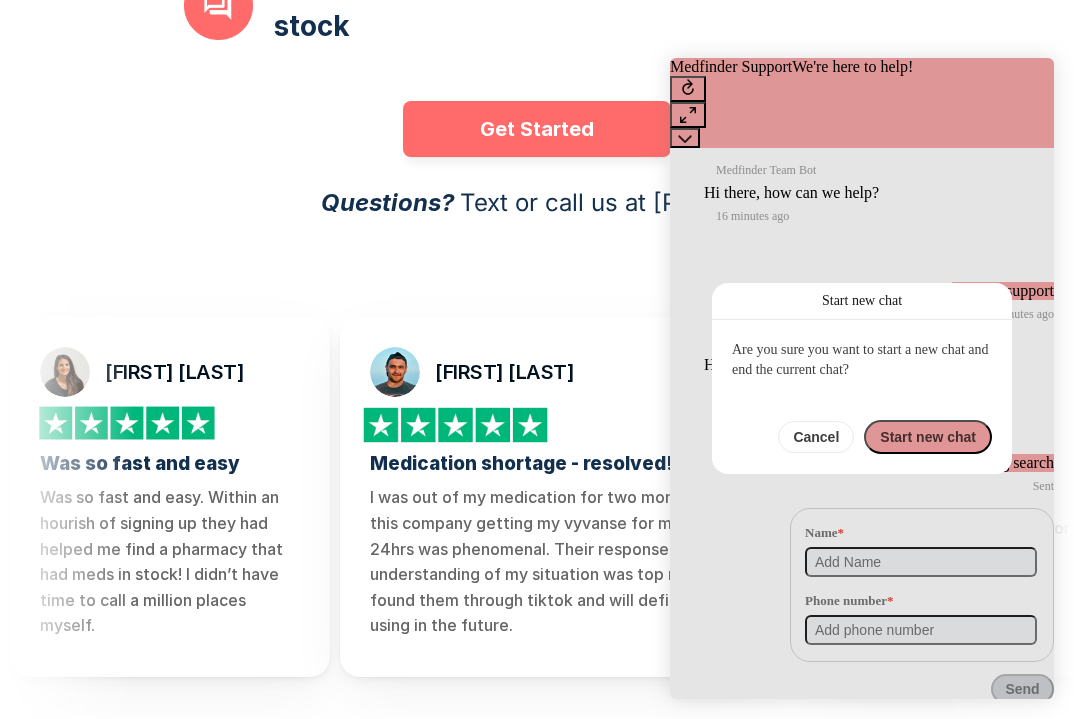 click on "Start new chat" at bounding box center [928, 437] 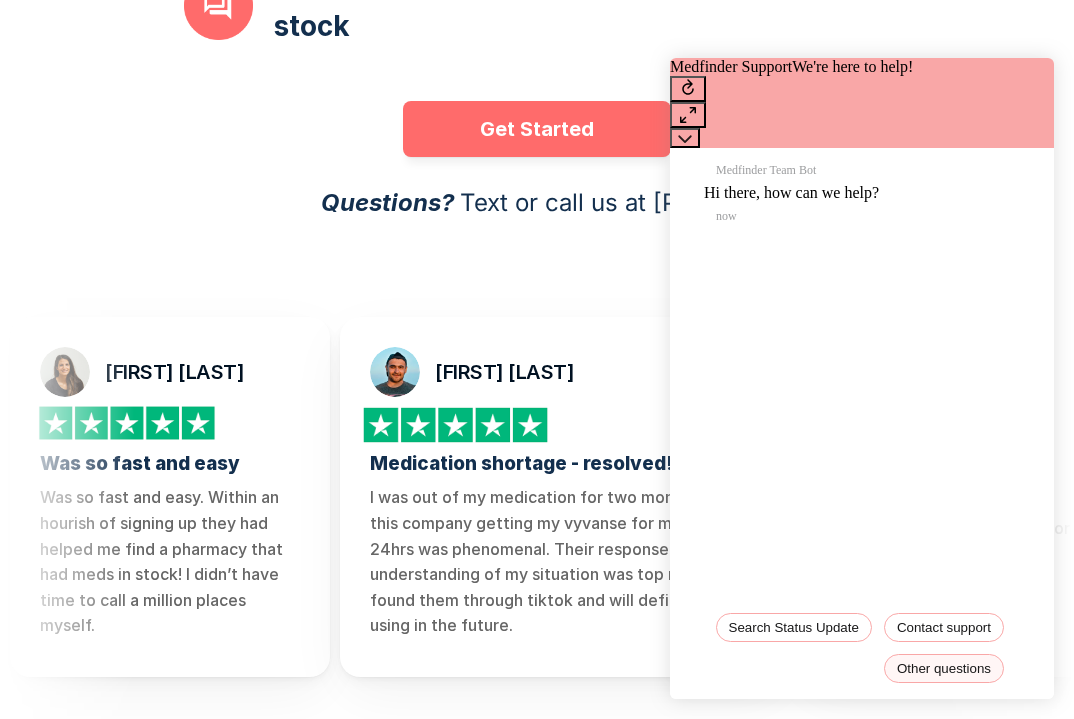 click on "Other questions" at bounding box center (944, 668) 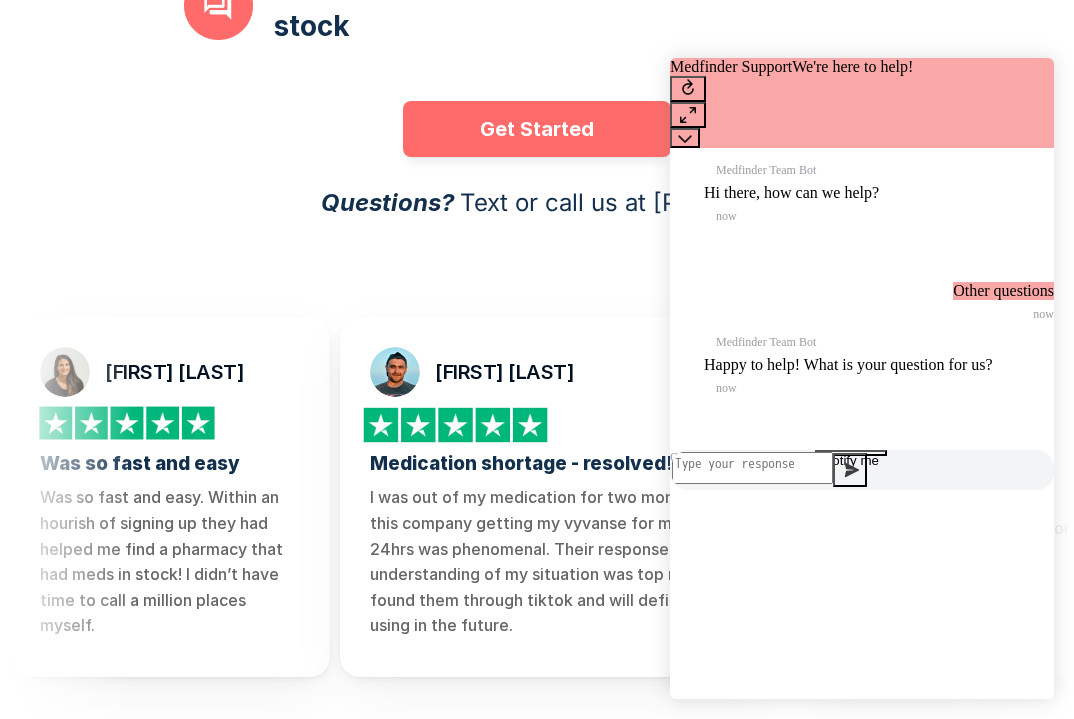 scroll, scrollTop: 1, scrollLeft: 0, axis: vertical 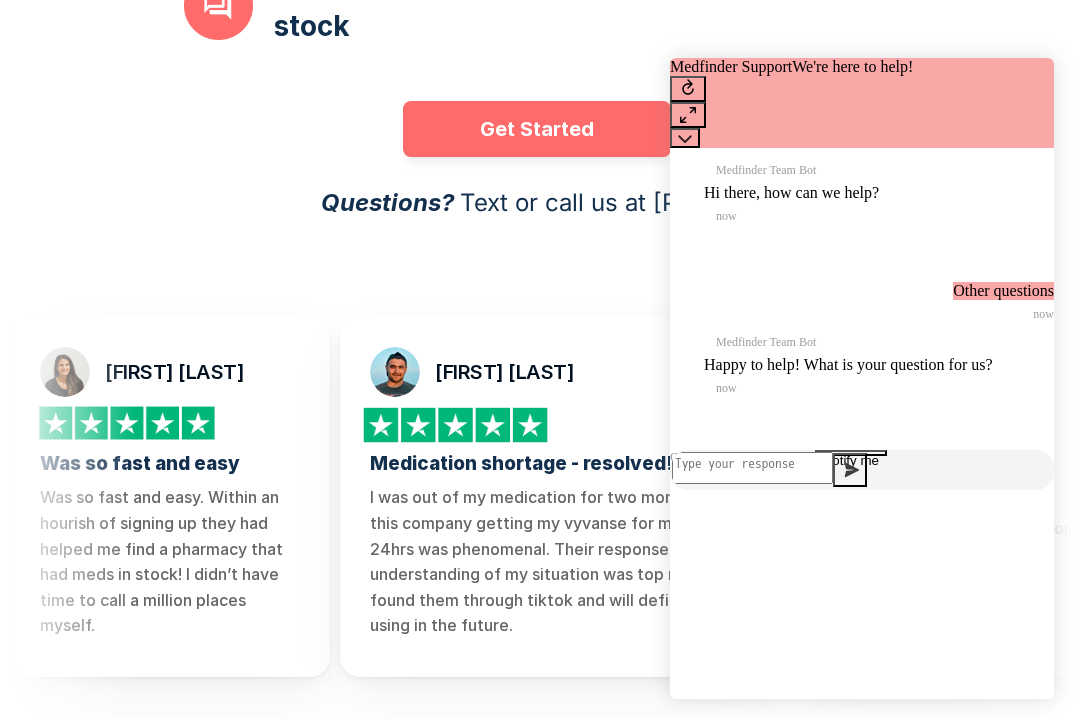 click at bounding box center (752, 468) 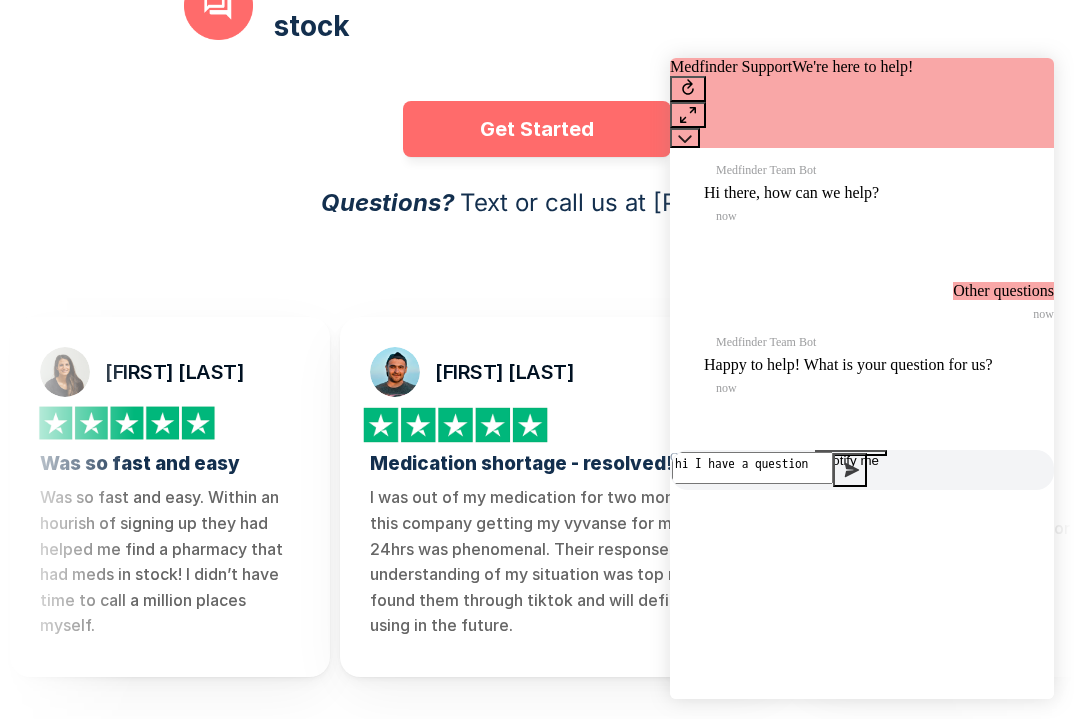 type on "hi I have a question" 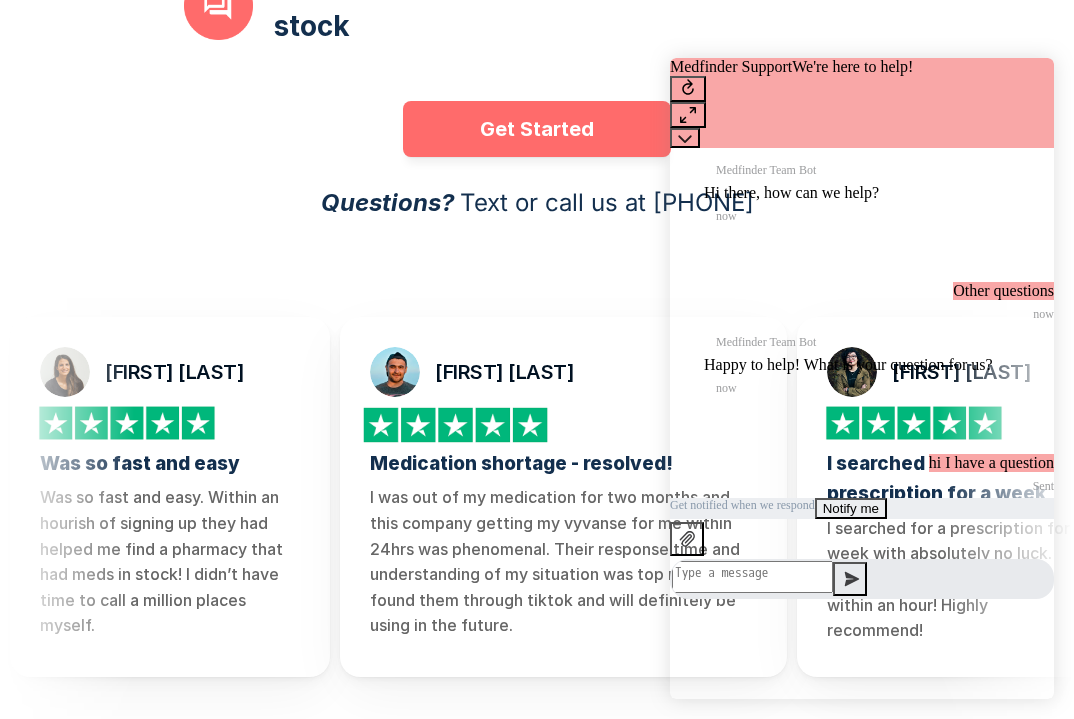 type on "w" 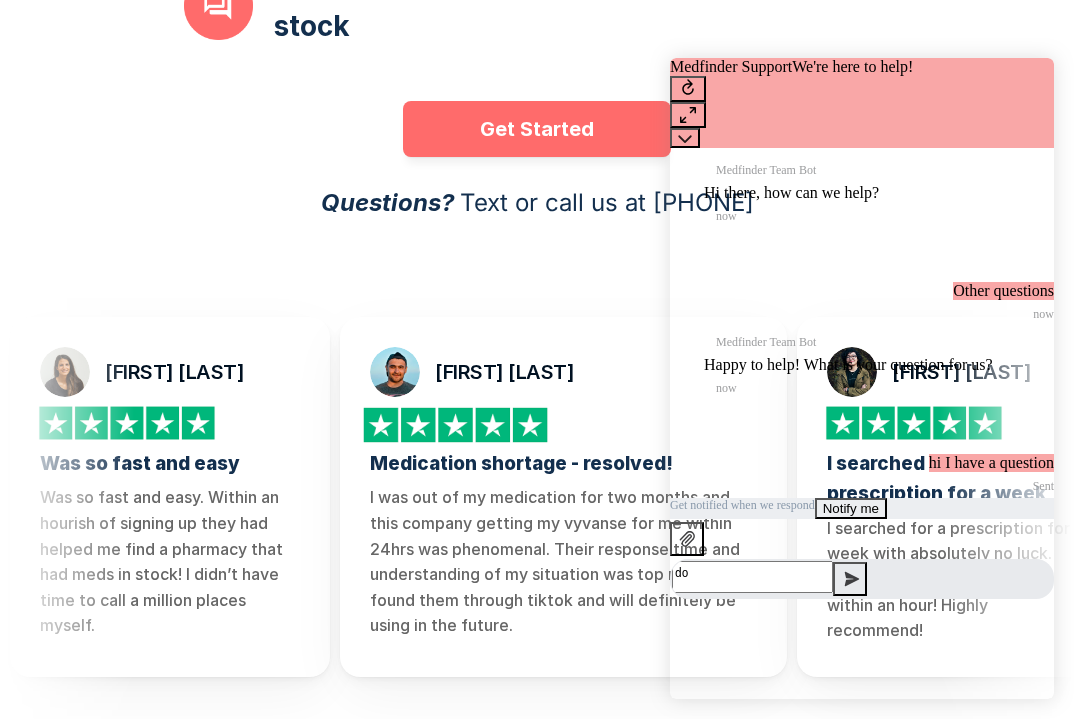 type on "d" 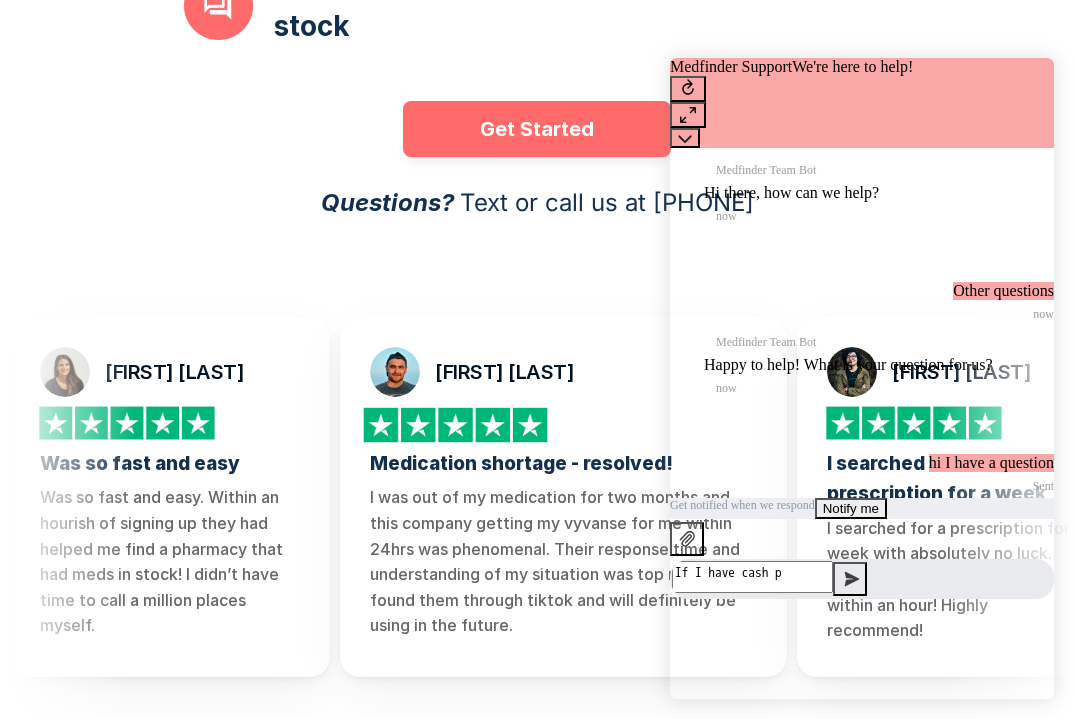 type on "If I have cash p" 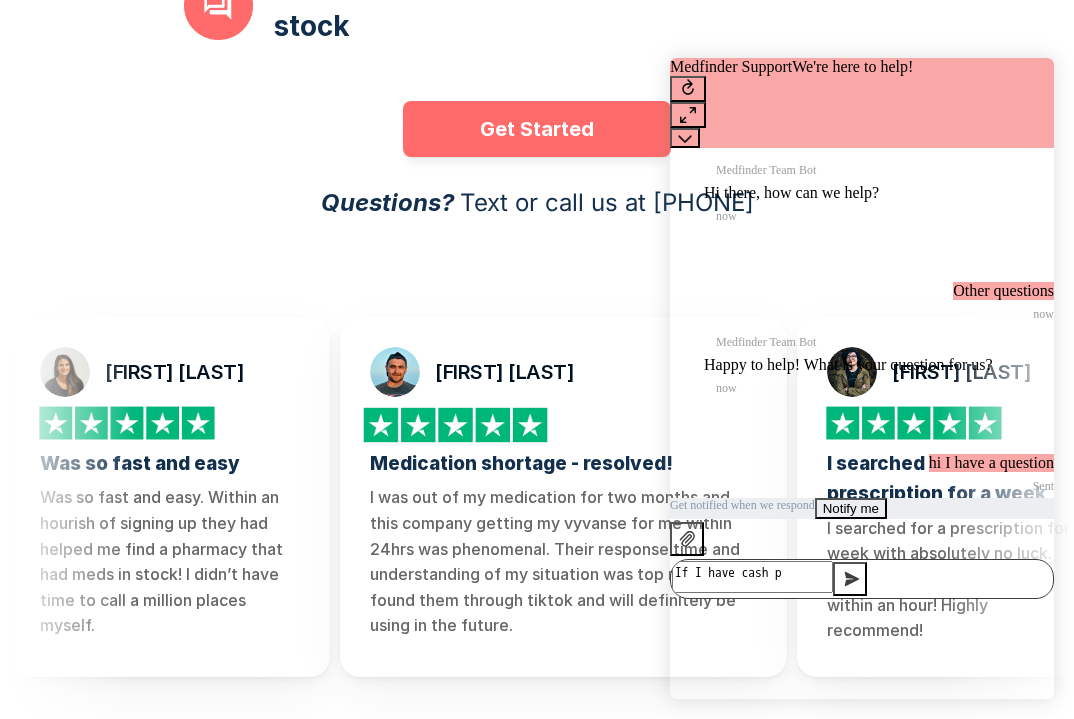 drag, startPoint x: 858, startPoint y: 664, endPoint x: 701, endPoint y: 678, distance: 157.62297 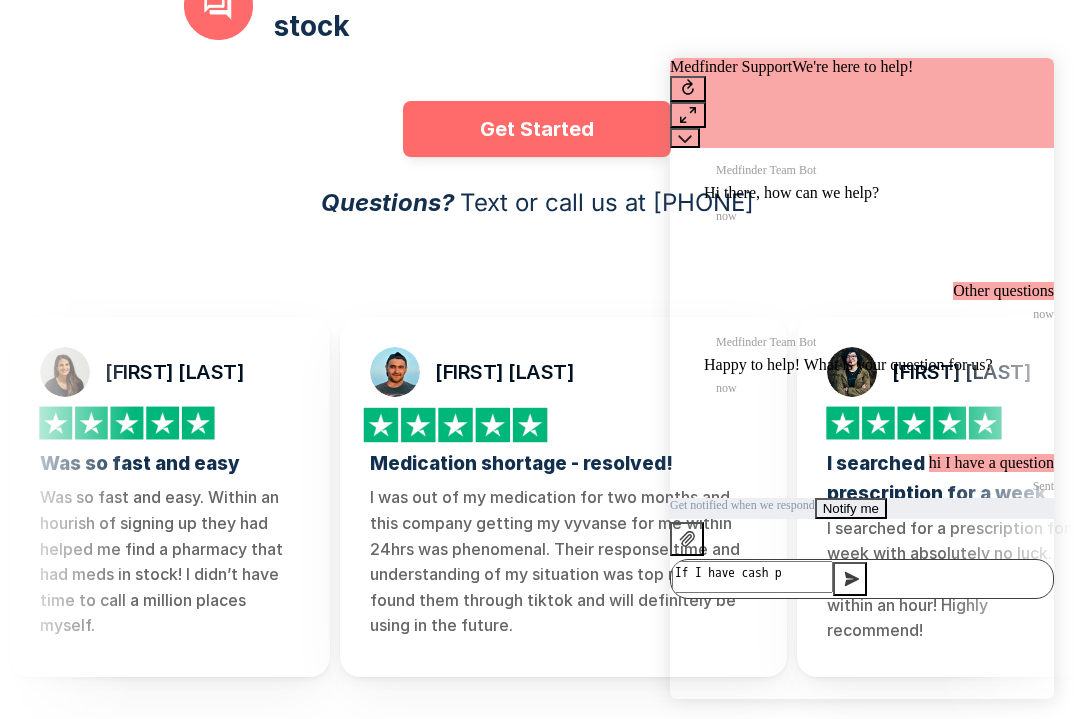 click on "If I have cash p" at bounding box center [752, 577] 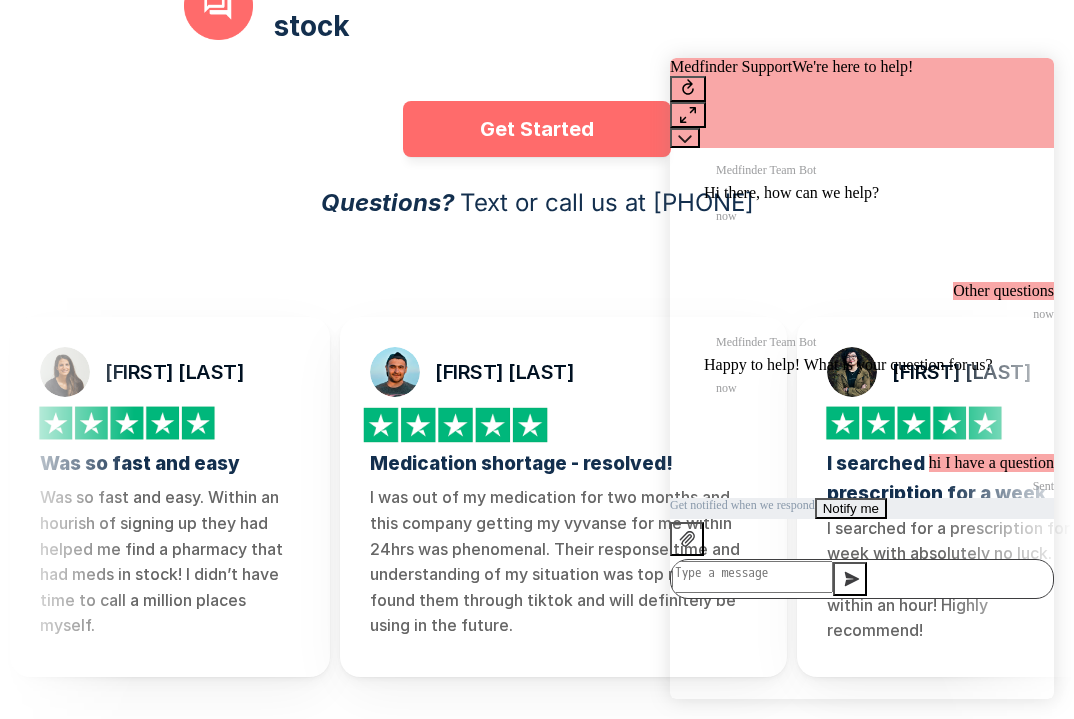 click at bounding box center (752, 577) 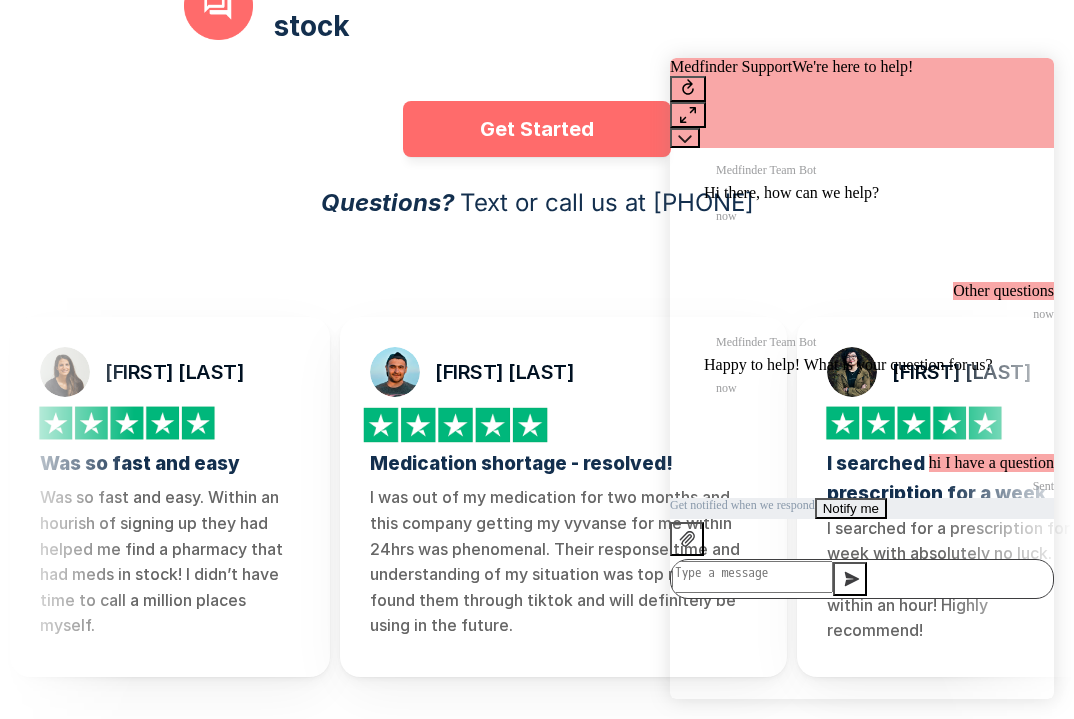 type 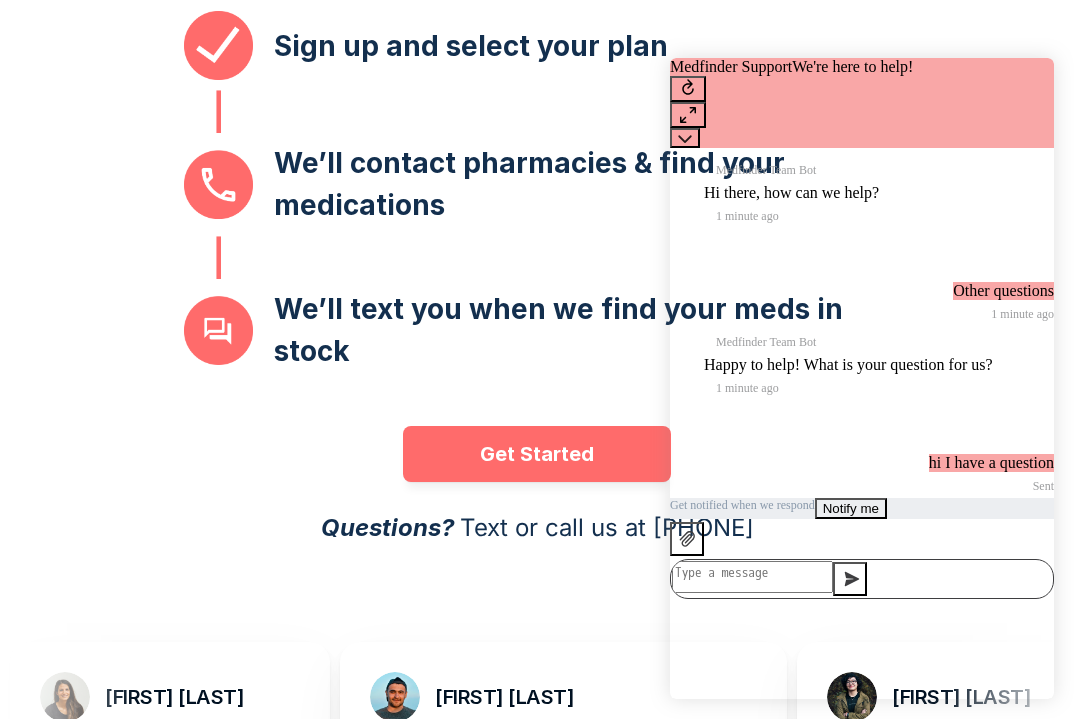 scroll, scrollTop: 0, scrollLeft: 0, axis: both 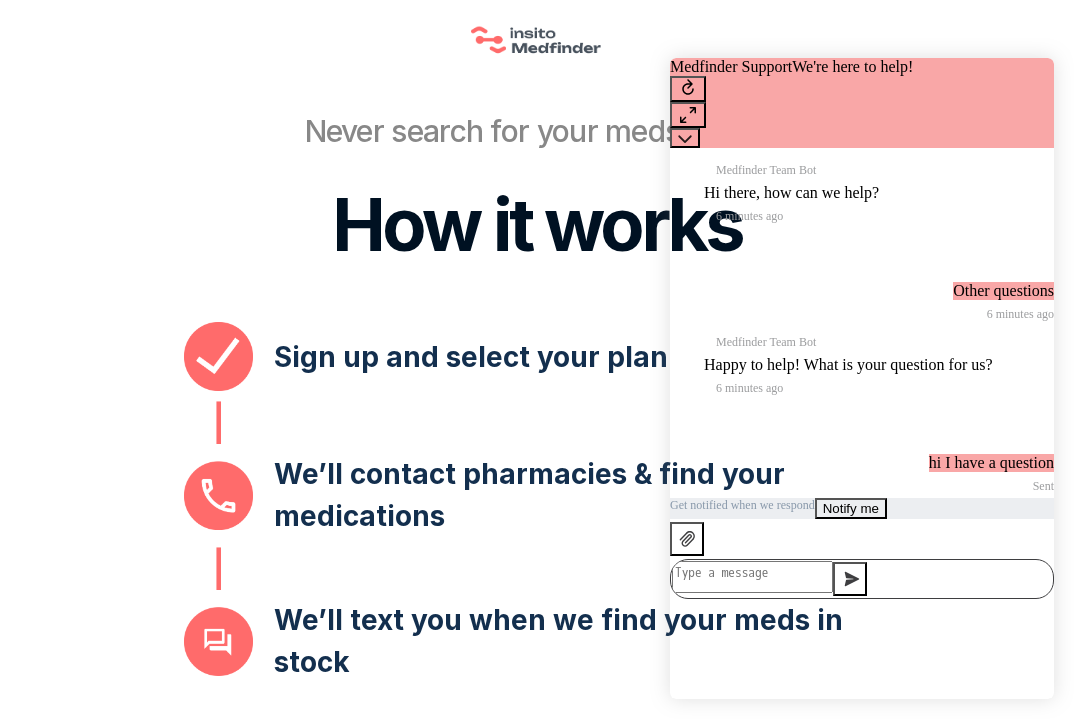 click at bounding box center [752, 577] 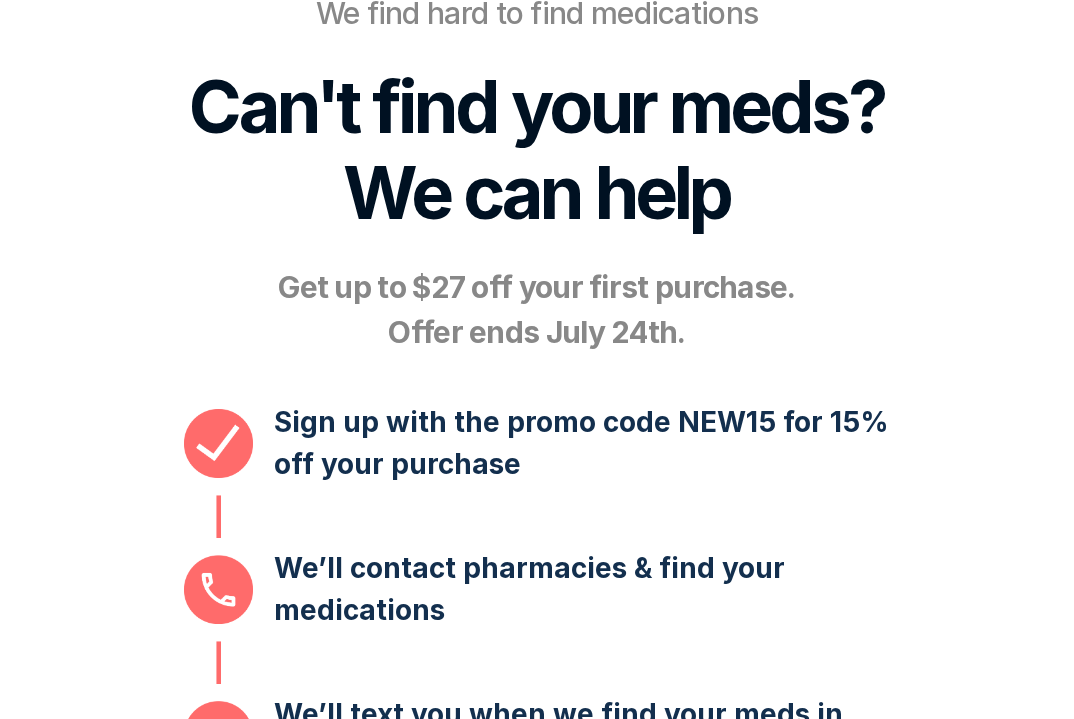 scroll, scrollTop: 377, scrollLeft: 0, axis: vertical 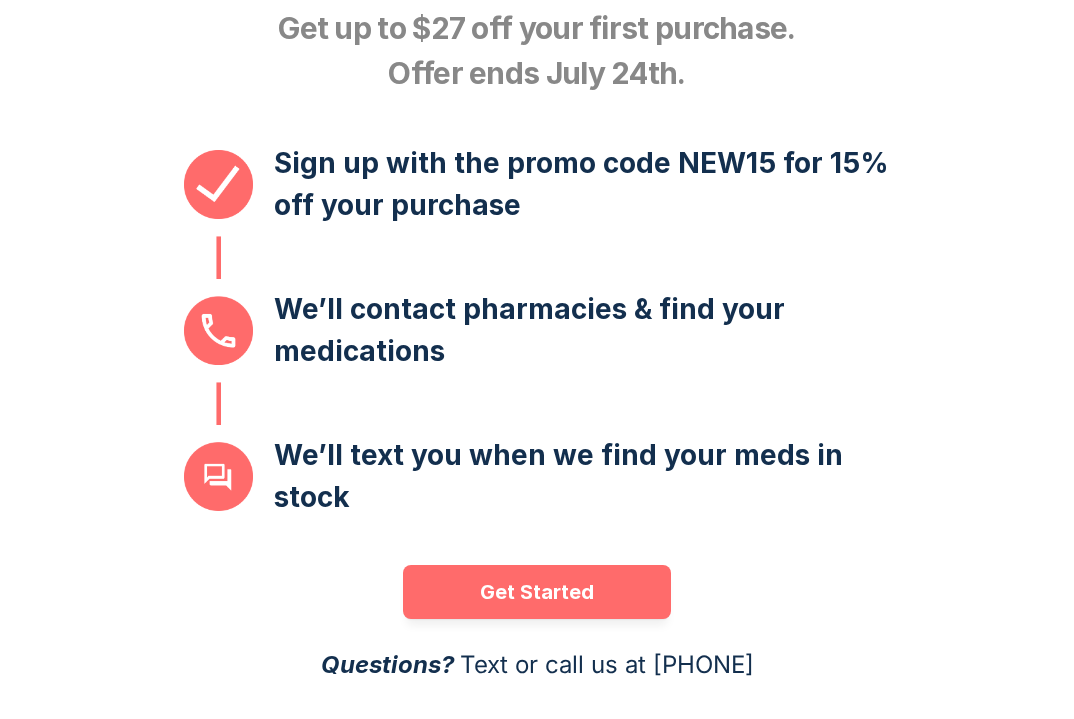 click on "Get Started" at bounding box center (537, 592) 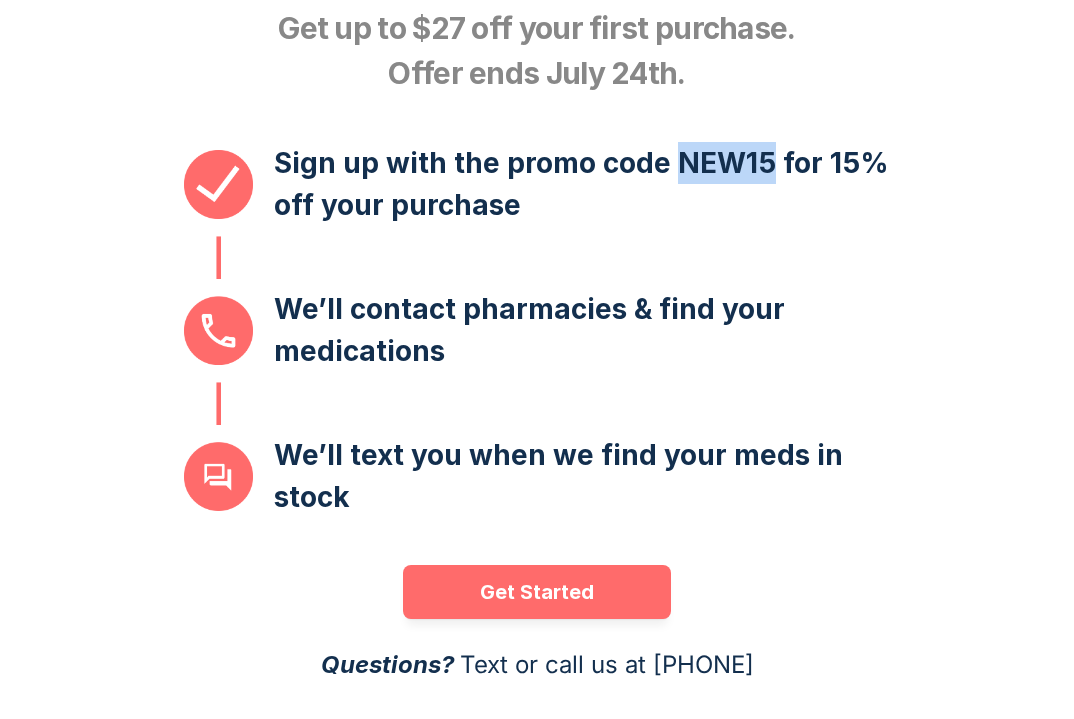 copy on "NEW15" 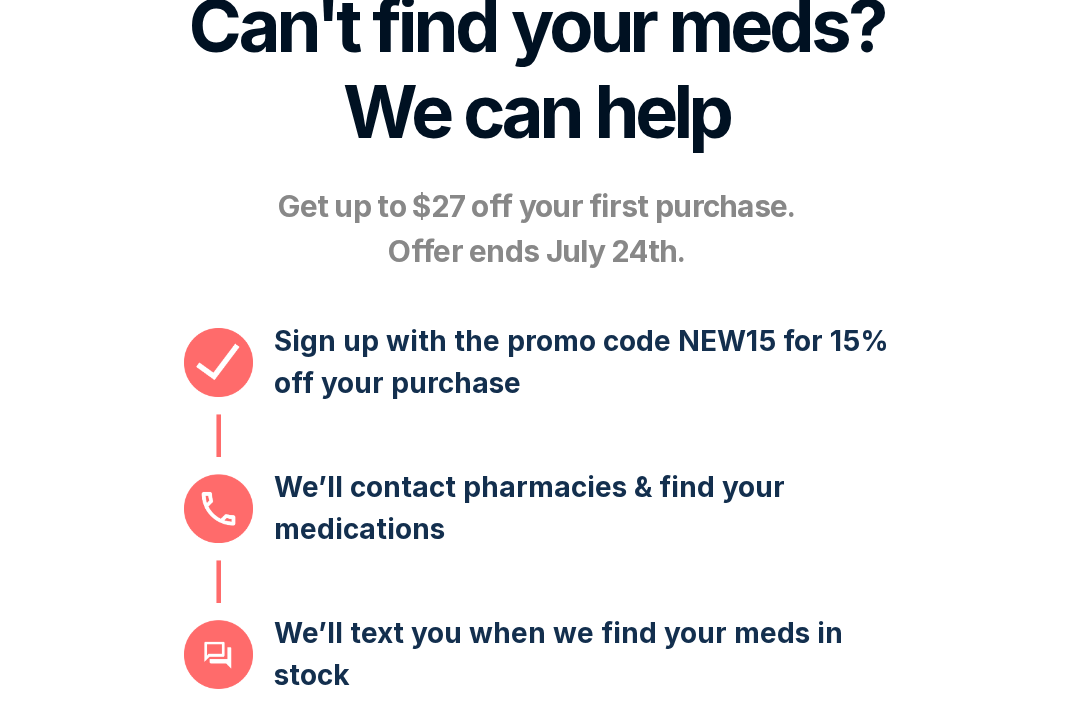 scroll, scrollTop: 429, scrollLeft: 0, axis: vertical 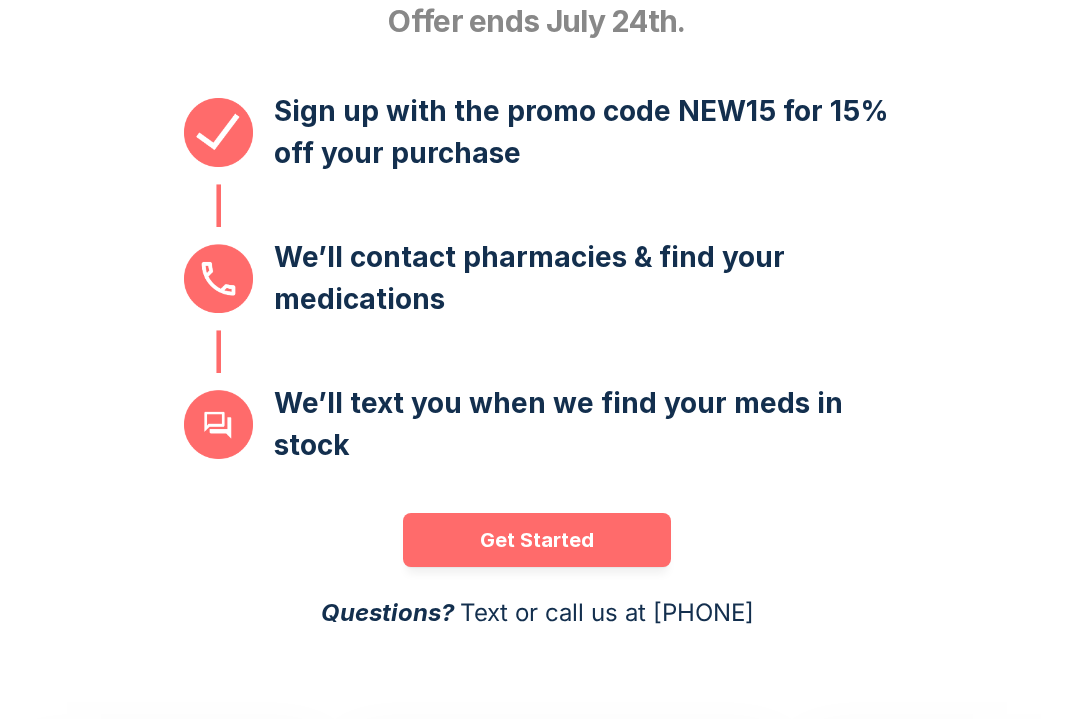 click on "Get Started" at bounding box center [537, 540] 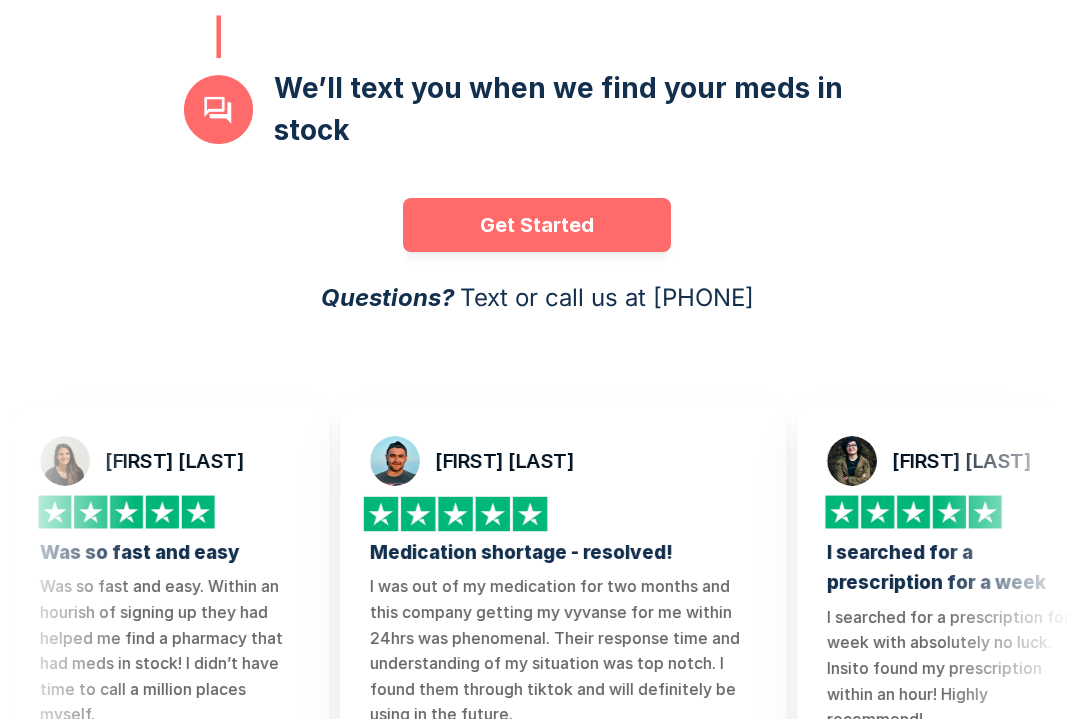 scroll, scrollTop: 833, scrollLeft: 0, axis: vertical 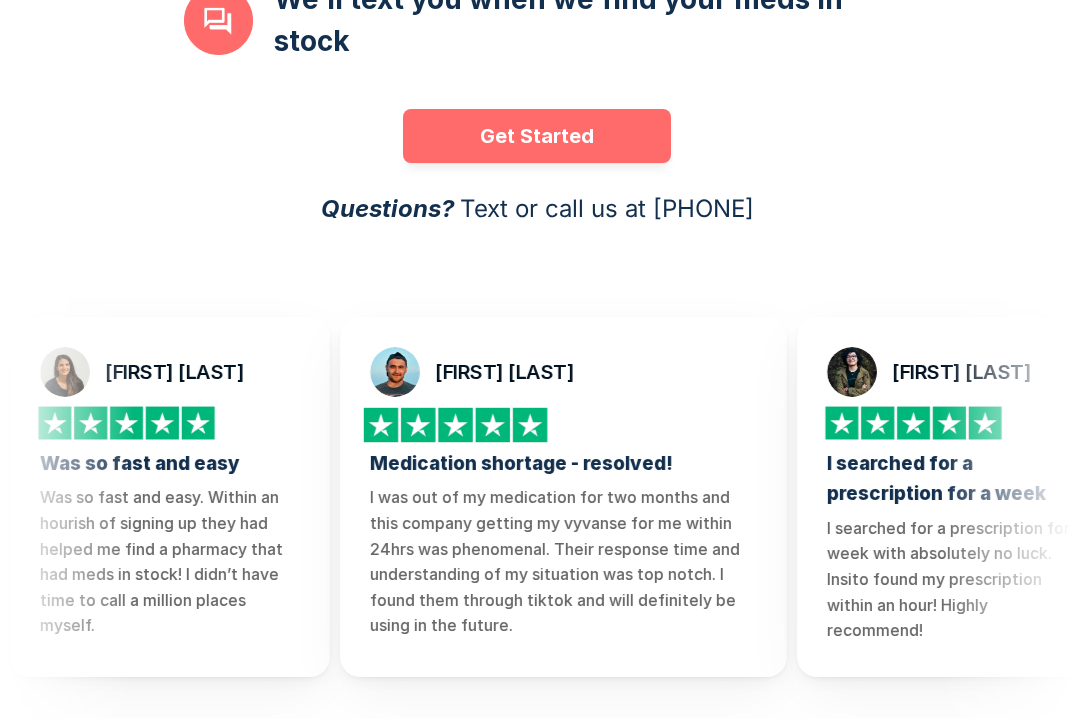 click at bounding box center (912, 423) 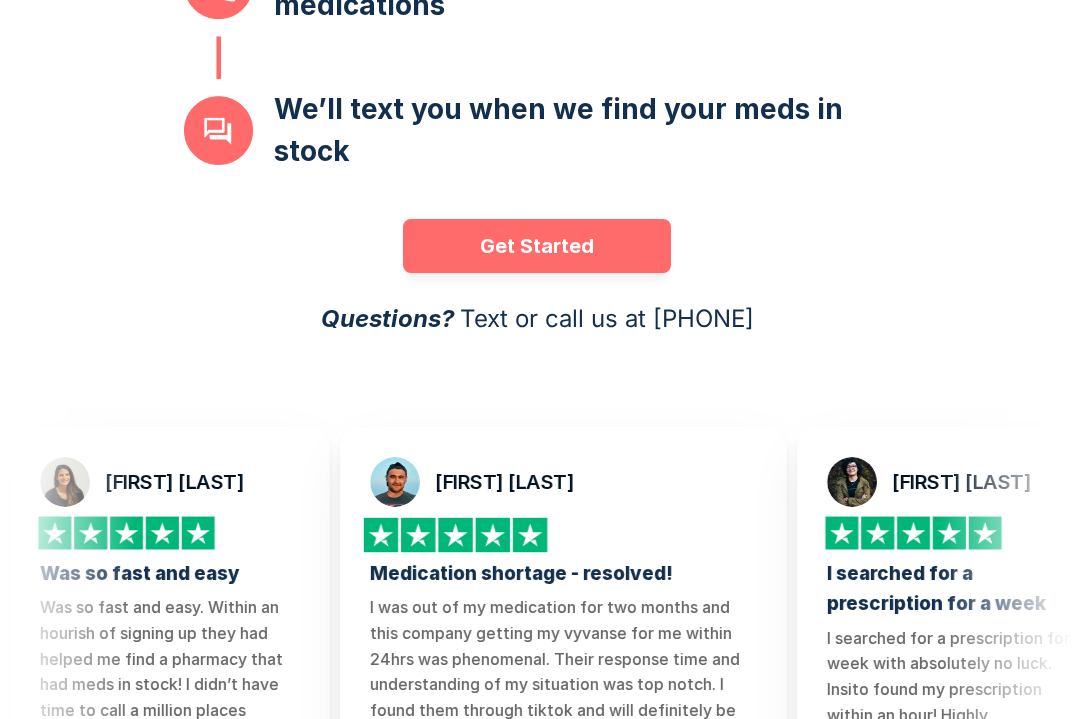 scroll, scrollTop: 582, scrollLeft: 0, axis: vertical 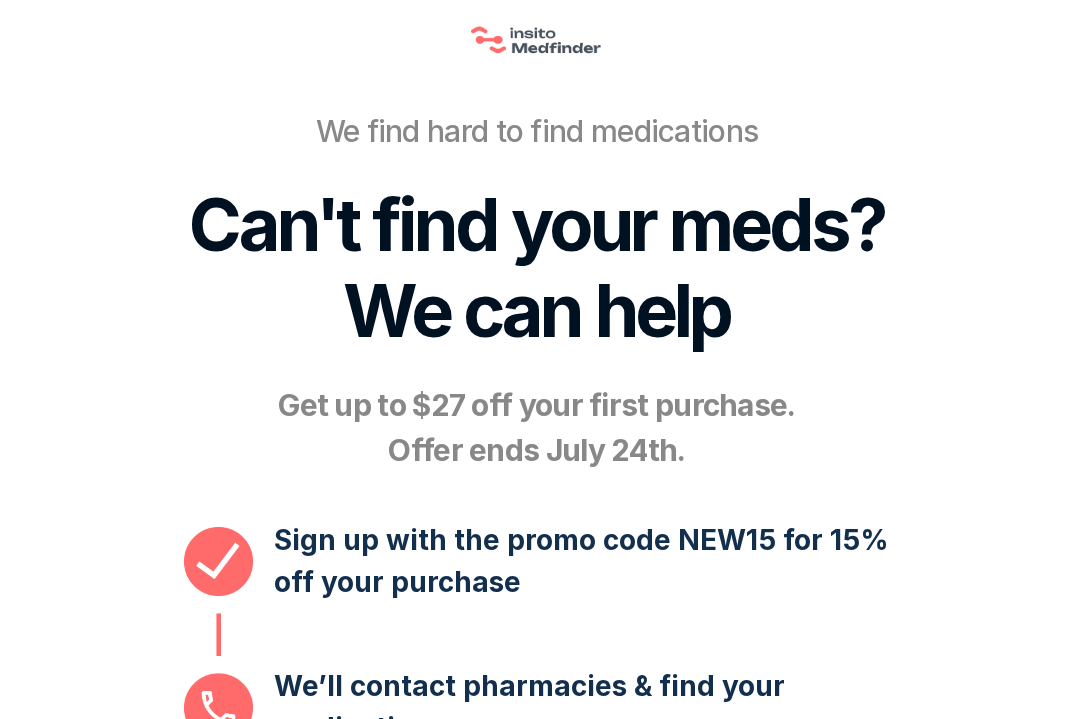 click at bounding box center (537, 40) 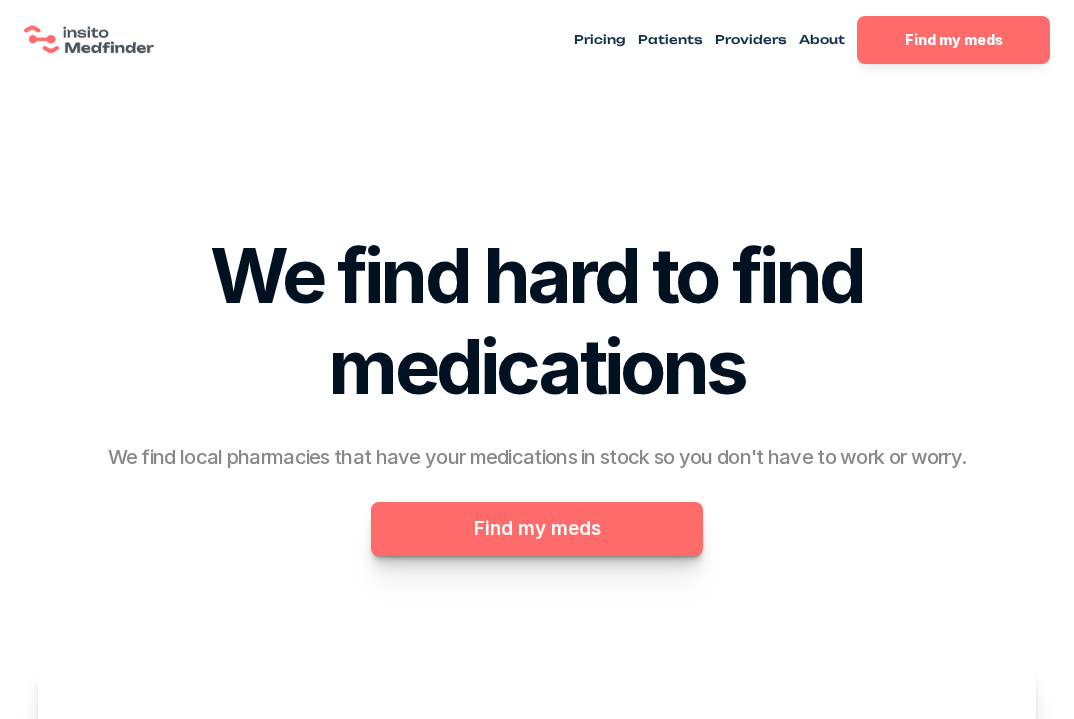 scroll, scrollTop: 0, scrollLeft: 0, axis: both 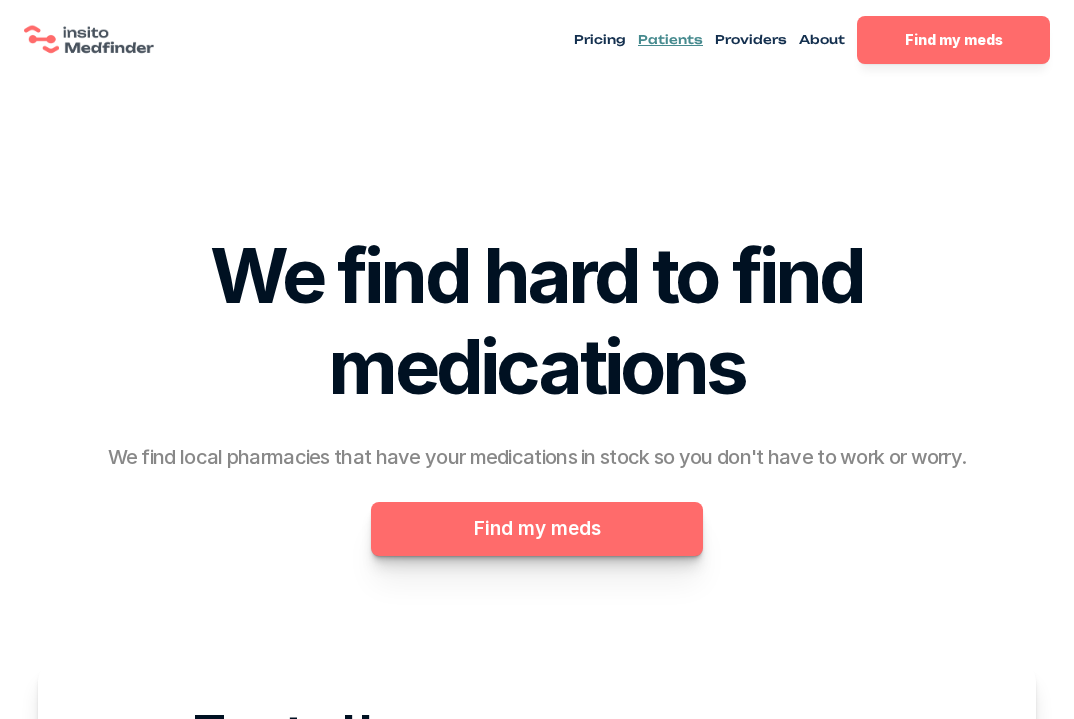 click on "Patients" at bounding box center (670, 39) 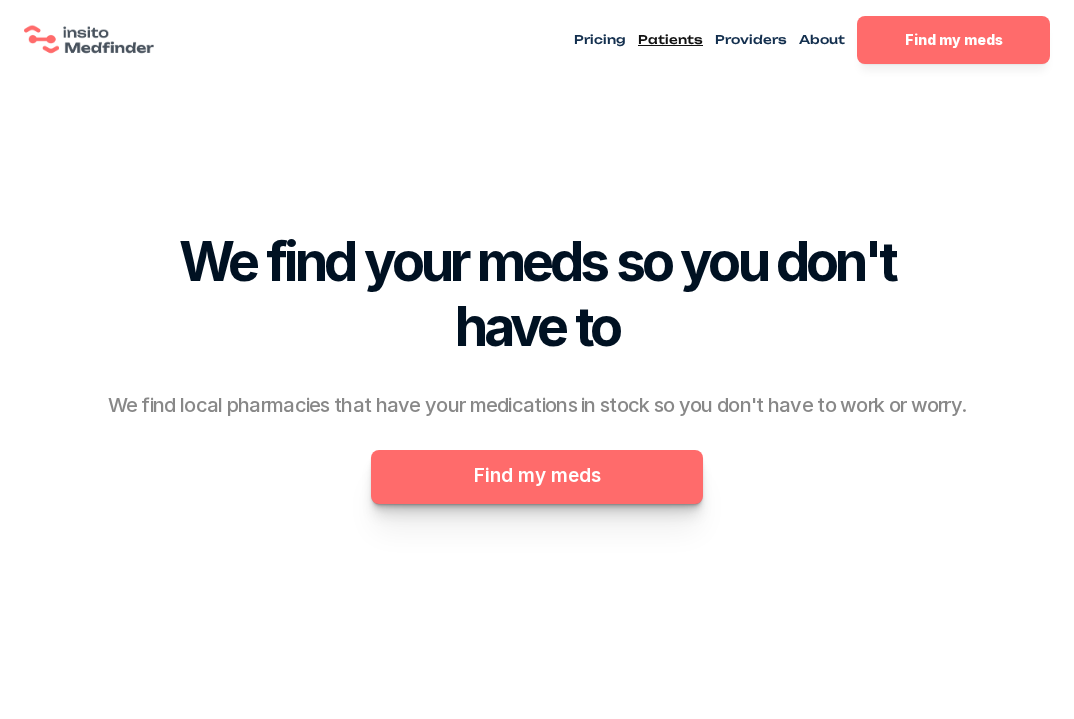 scroll, scrollTop: 0, scrollLeft: 0, axis: both 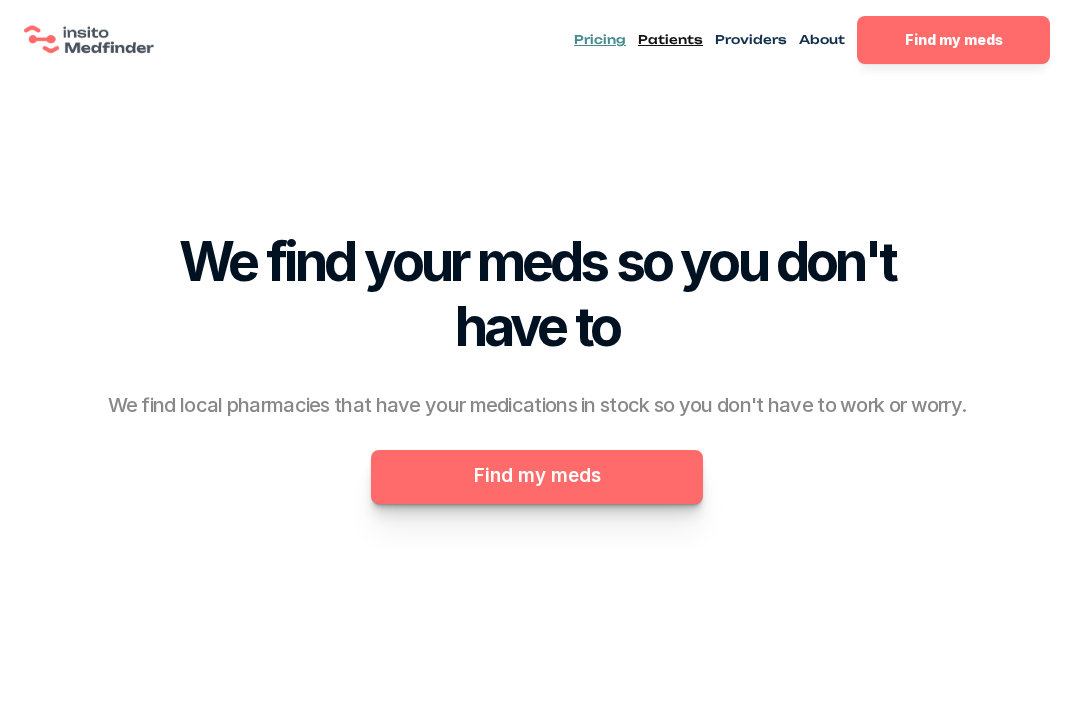 click on "Pricing" at bounding box center [600, 39] 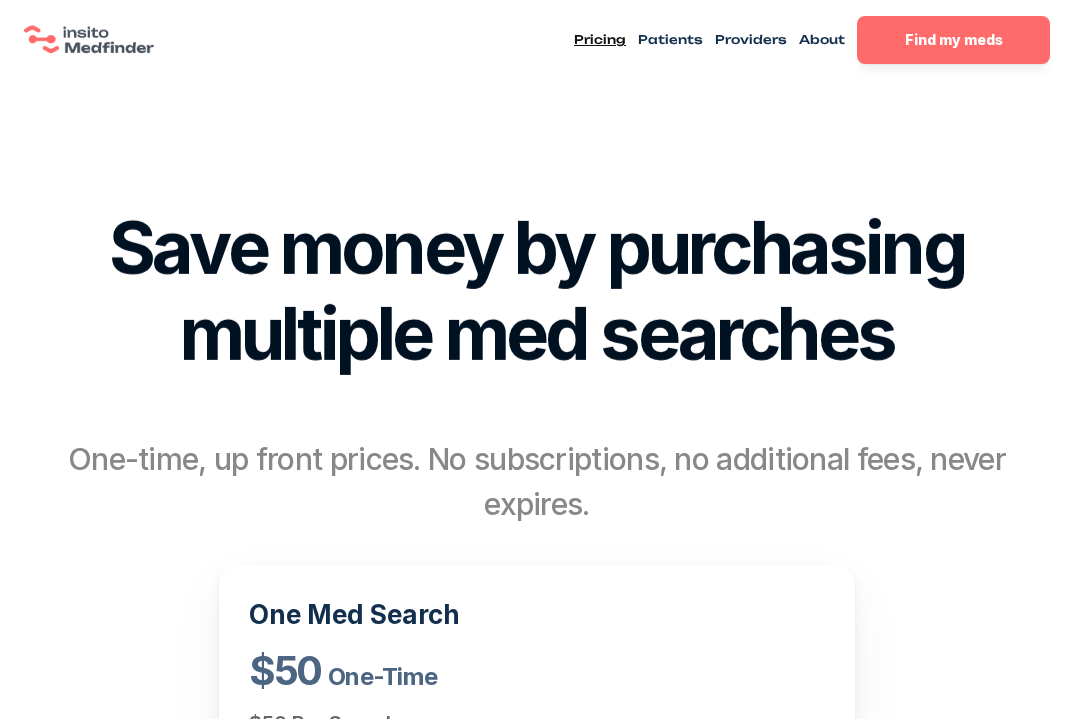 scroll, scrollTop: 0, scrollLeft: 0, axis: both 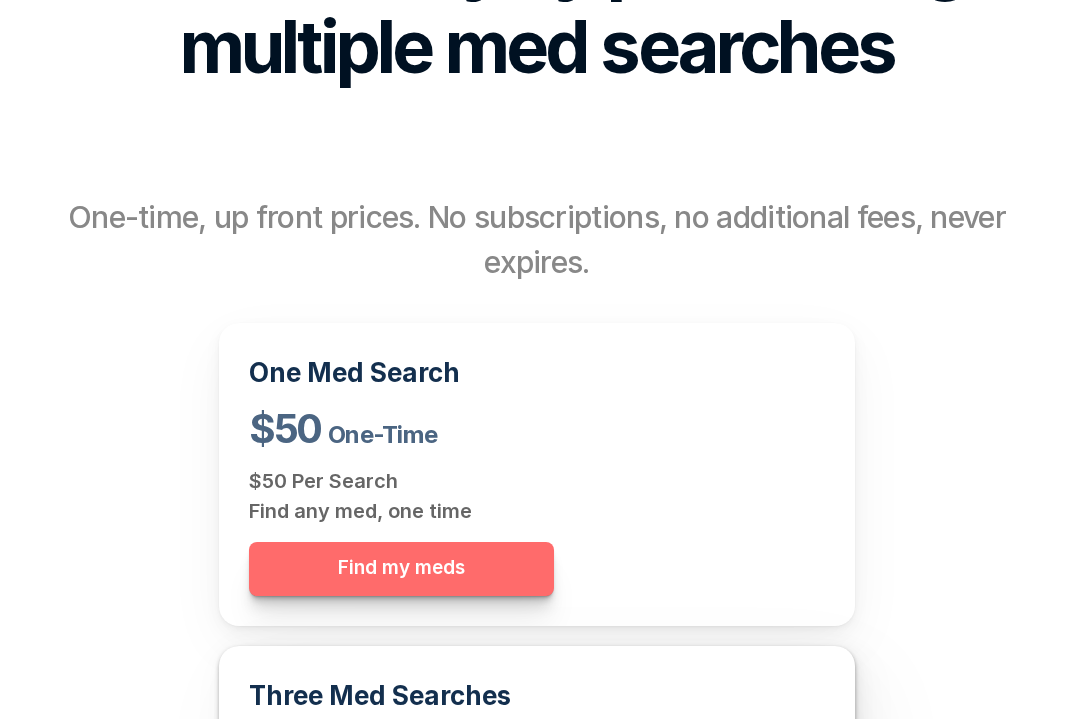 click on "Find my meds" at bounding box center (401, 569) 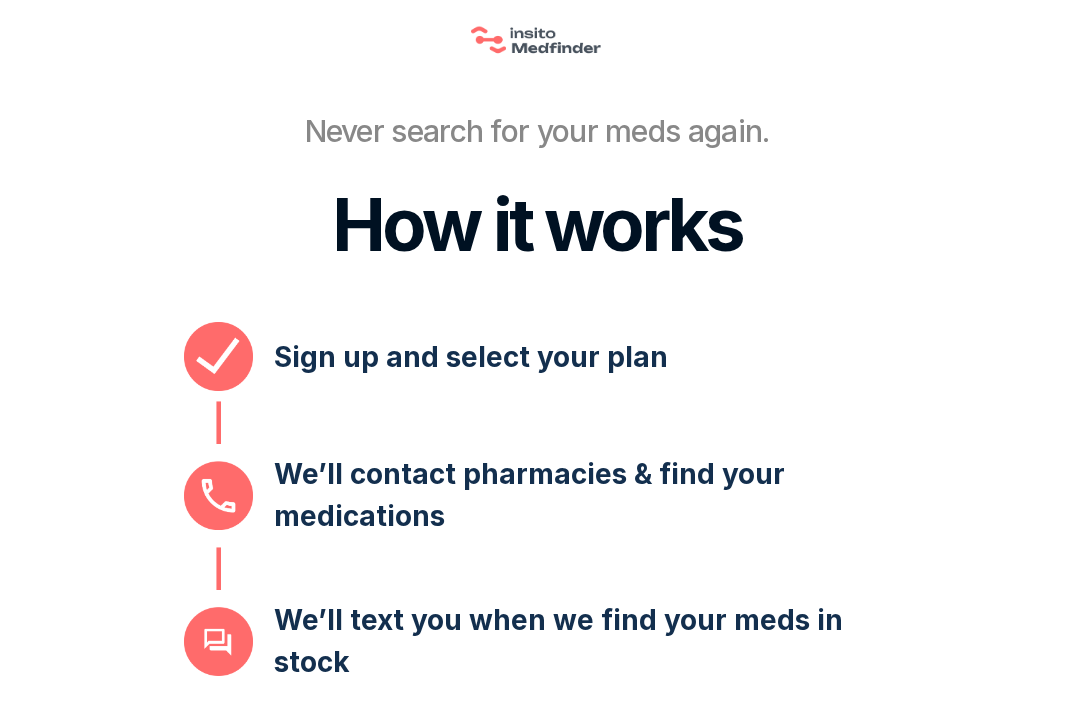 scroll, scrollTop: 423, scrollLeft: 0, axis: vertical 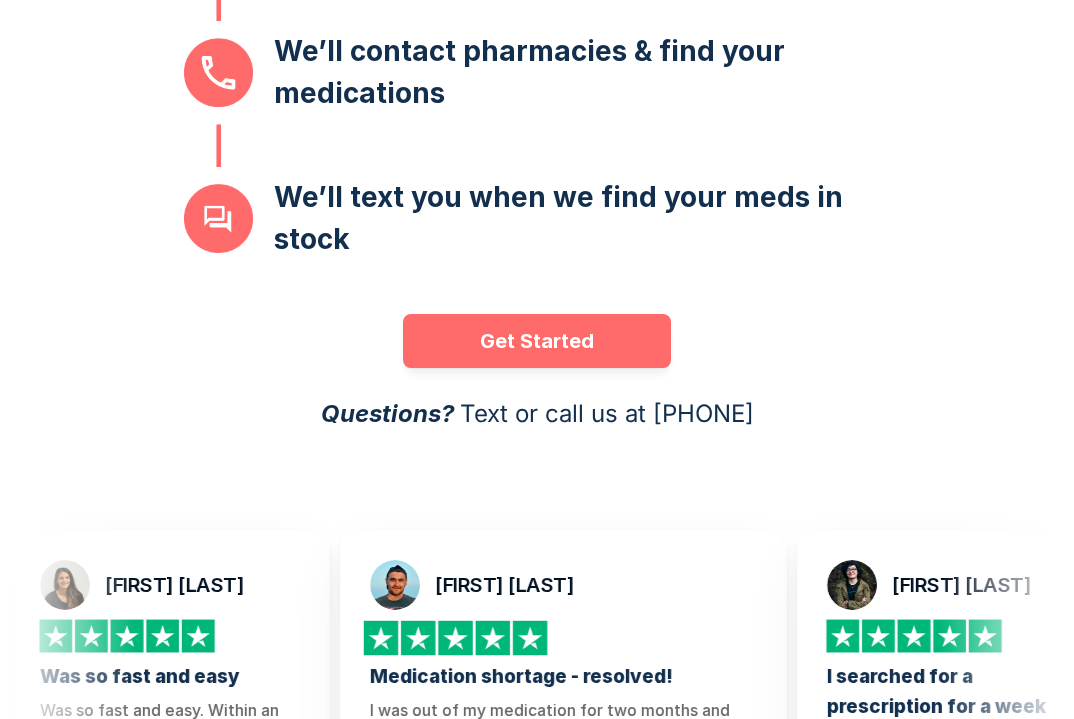 click on "Get Started" at bounding box center (537, 341) 